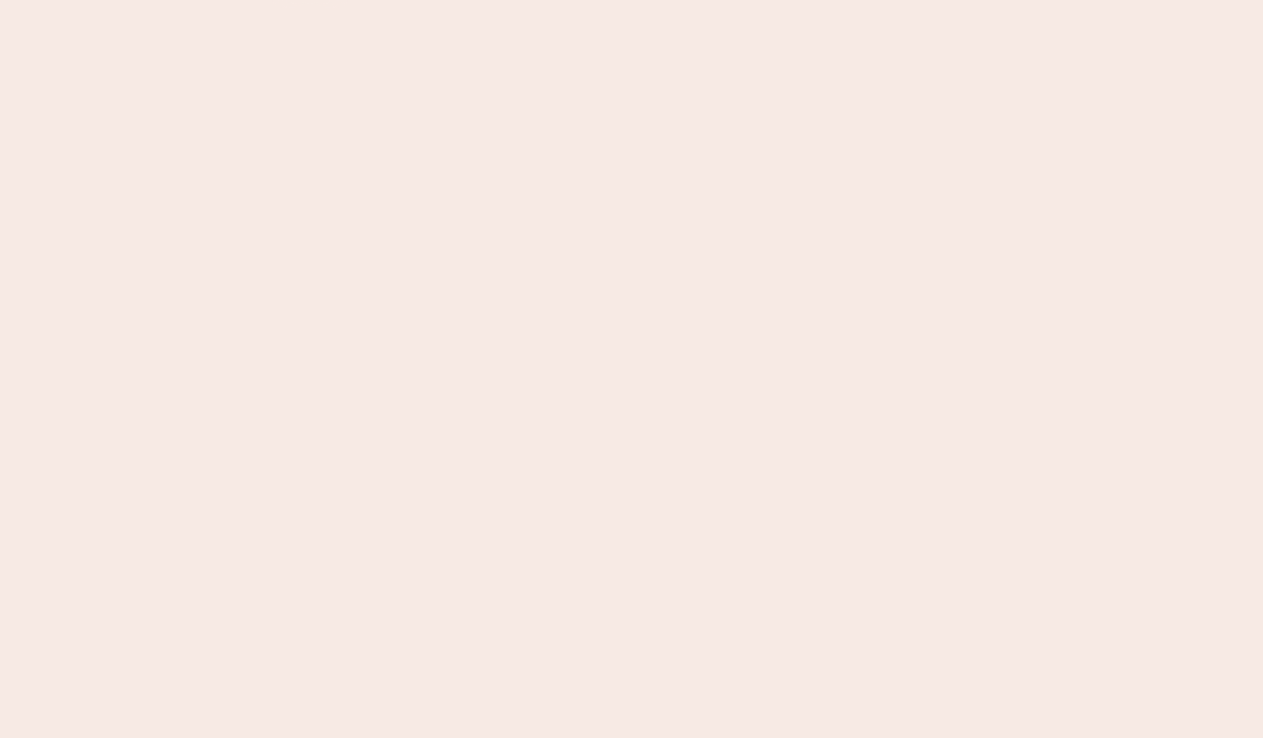 scroll, scrollTop: 0, scrollLeft: 0, axis: both 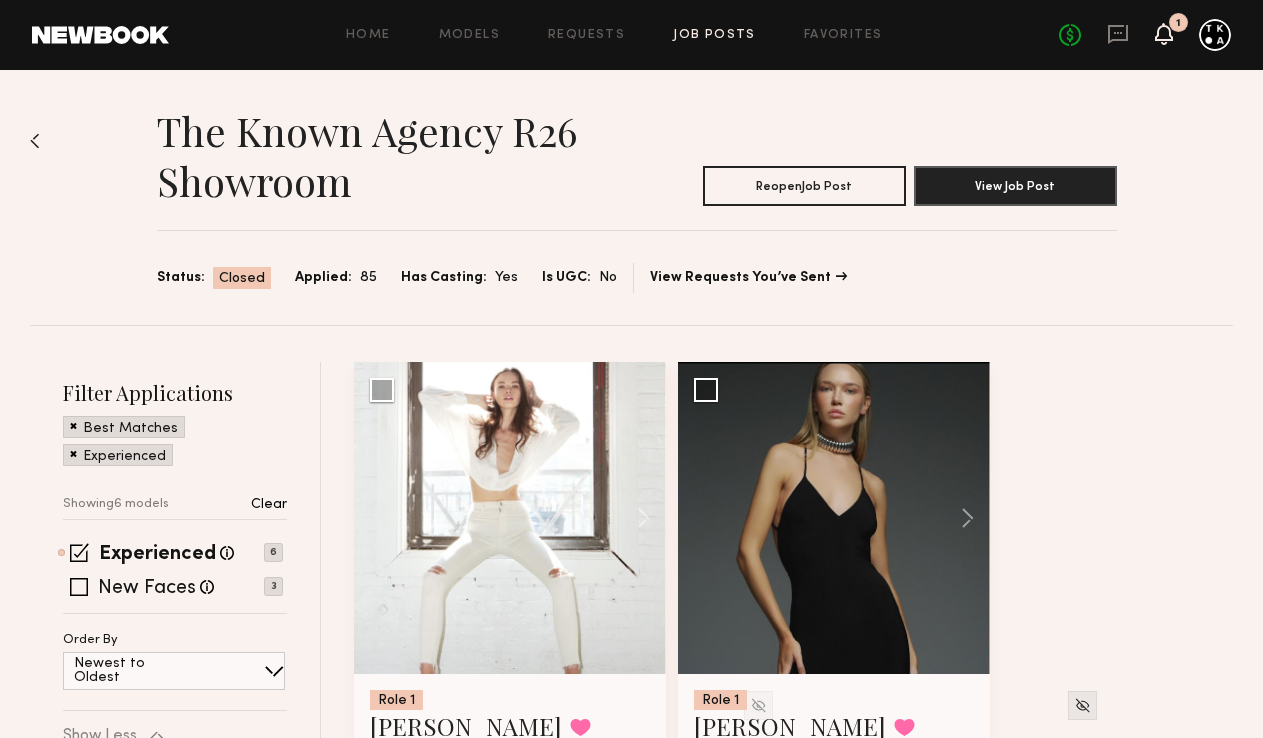 click 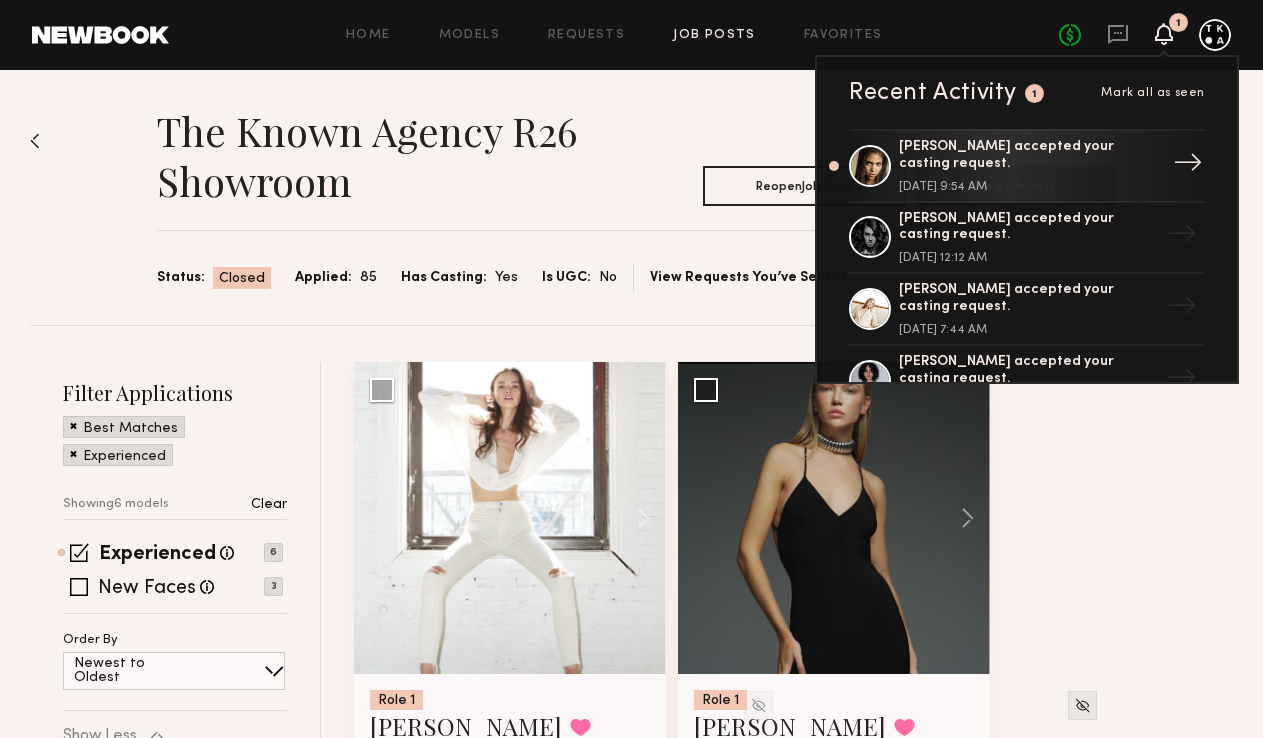 click on "July 28, 2025 @ 9:54 AM" 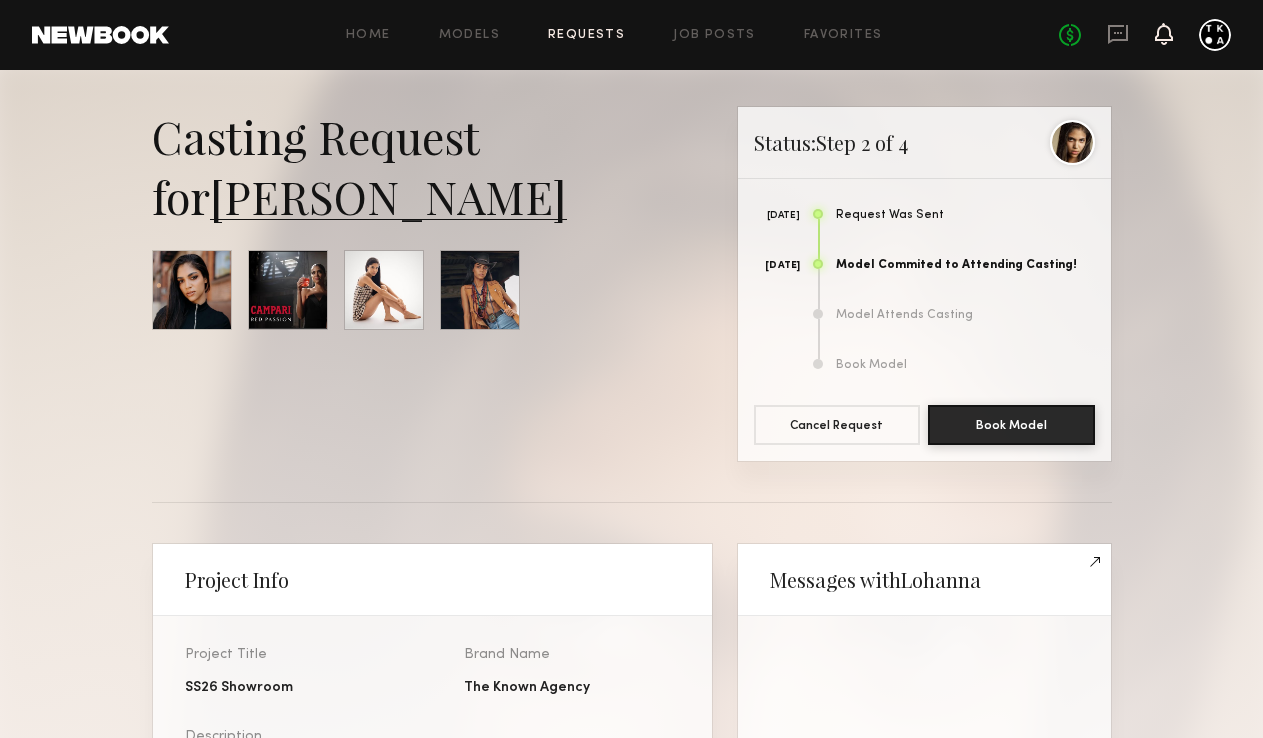 click 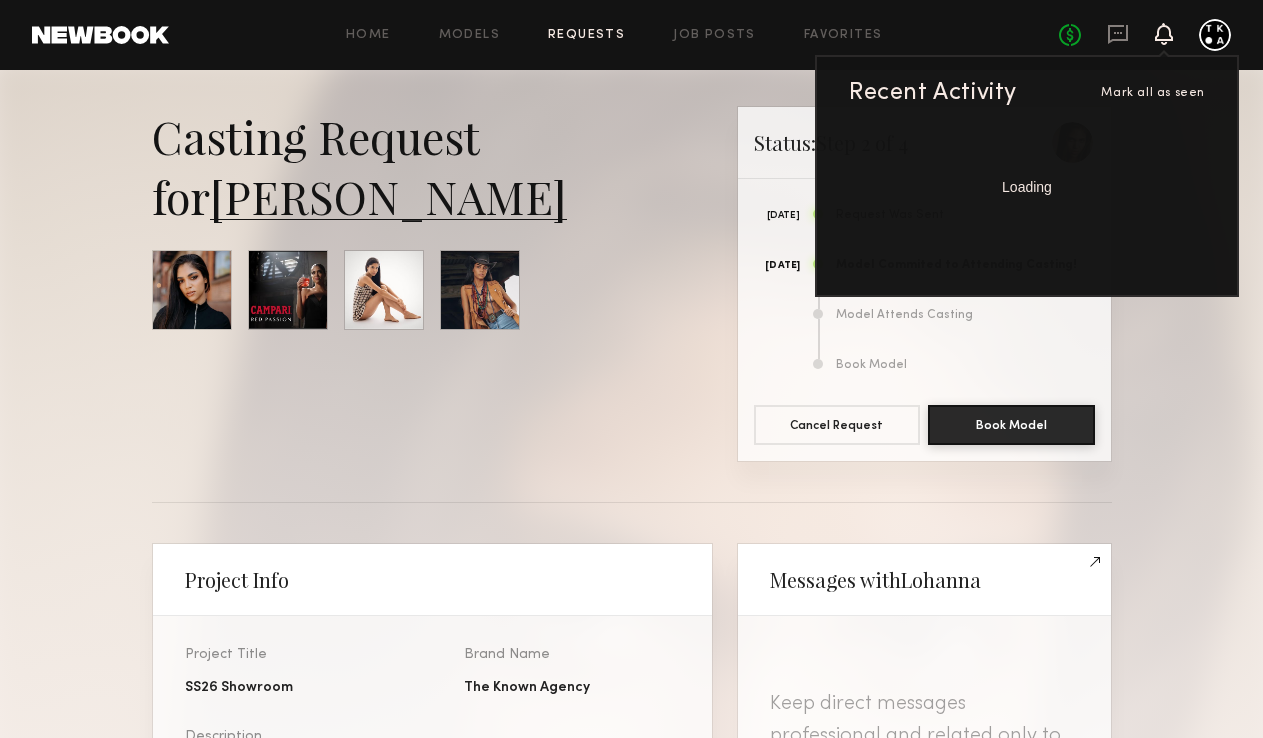 scroll, scrollTop: 2424, scrollLeft: 0, axis: vertical 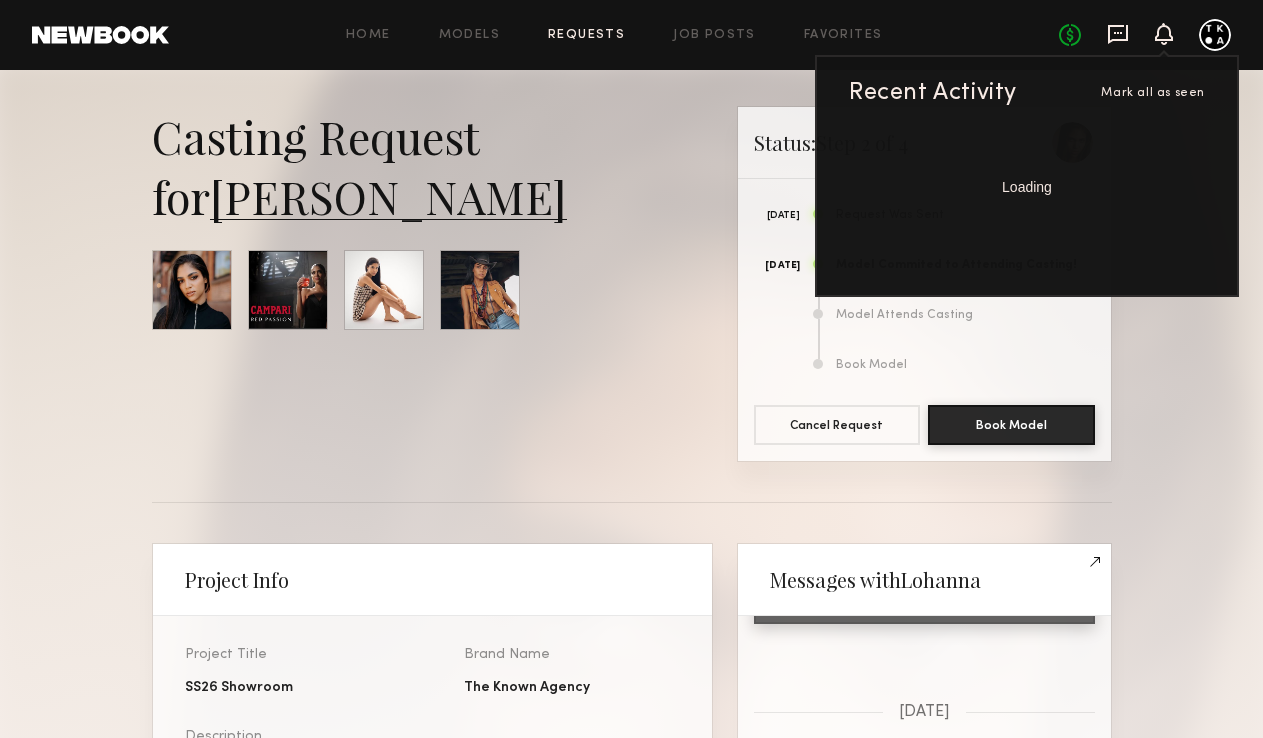 click 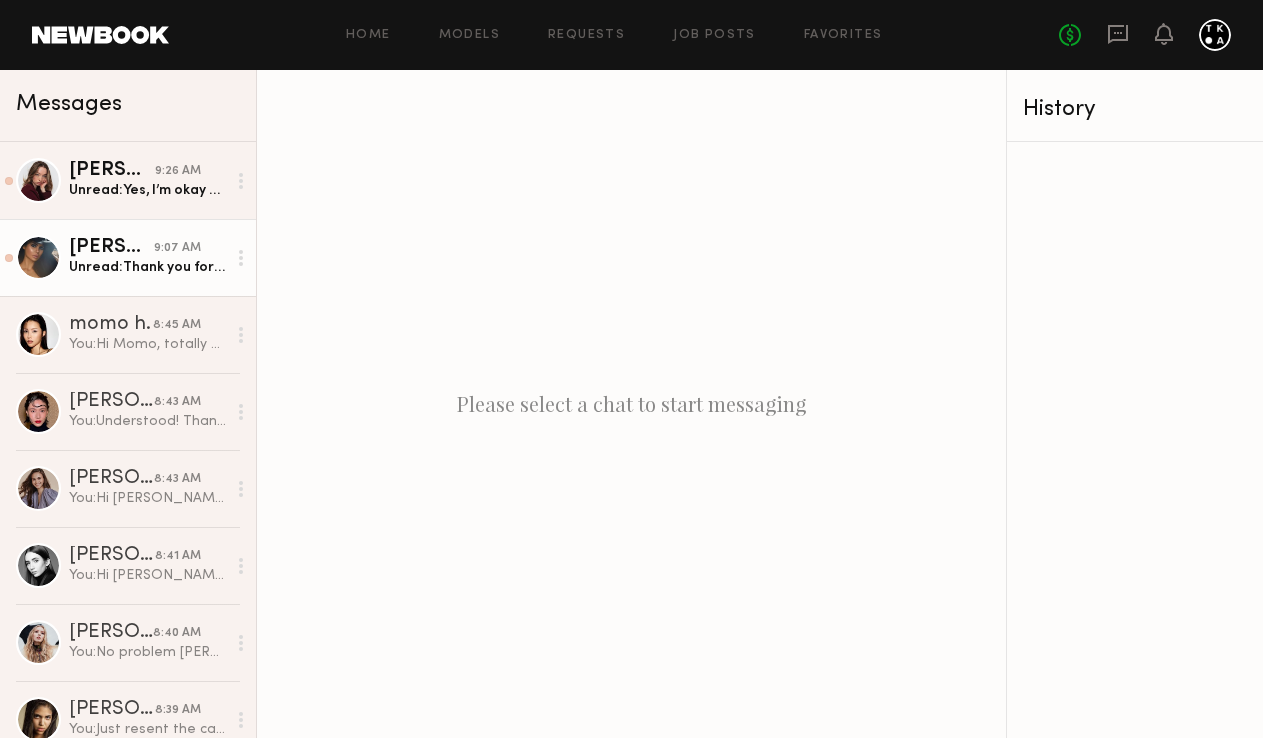 click on "Unread:  Thank you for getting back to me
Are you able to confirm me for all the dates ? If so I believe I can agree to your rate 🤍" 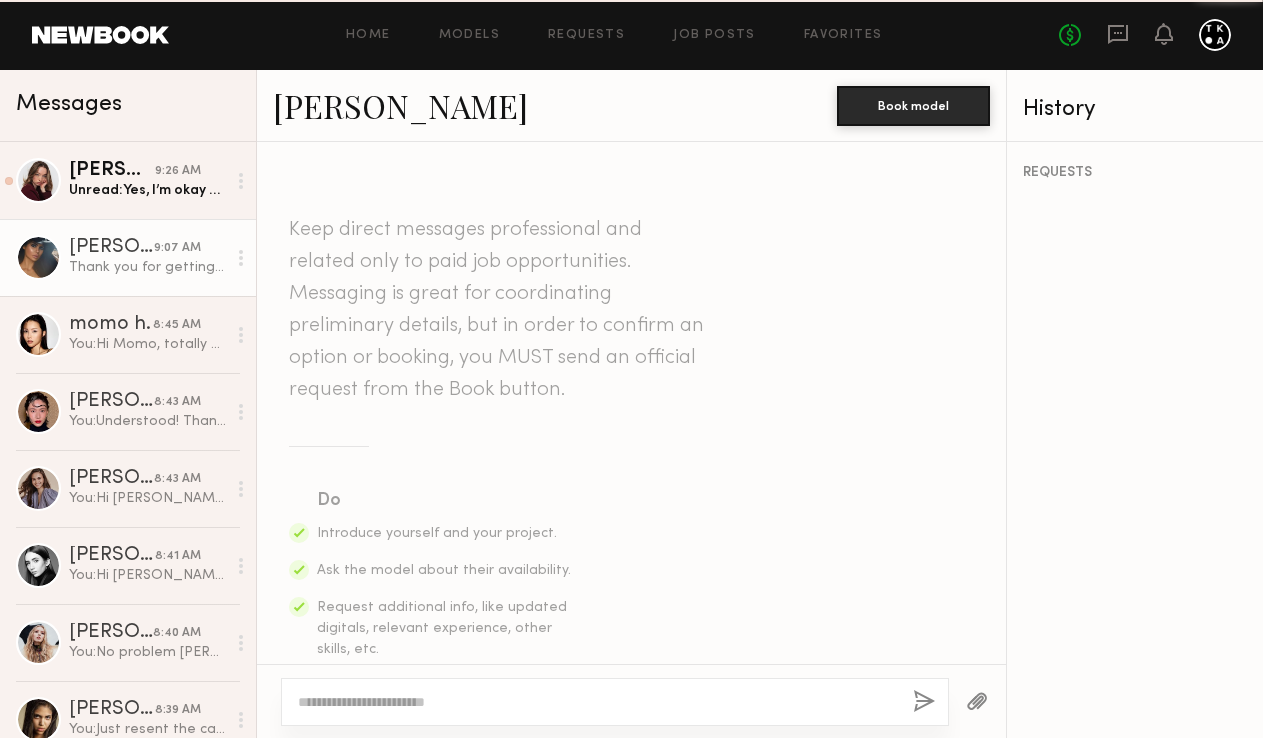 scroll, scrollTop: 2087, scrollLeft: 0, axis: vertical 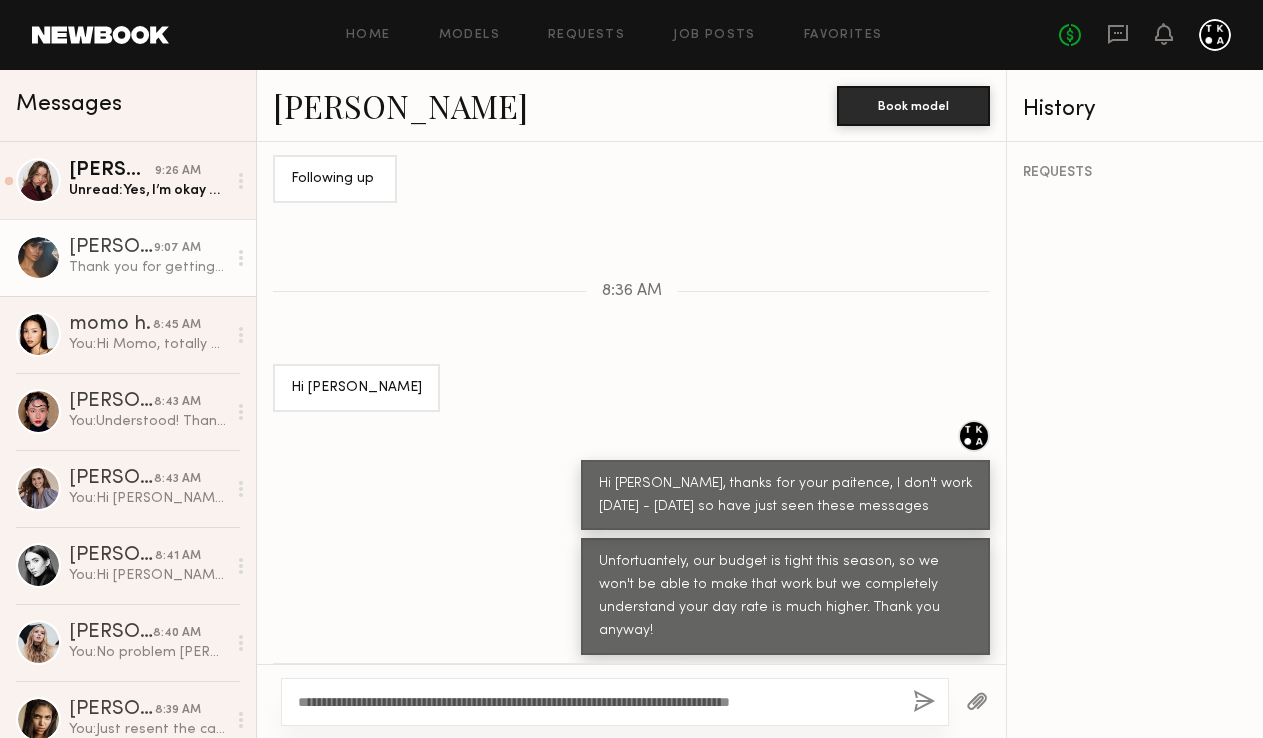 drag, startPoint x: 852, startPoint y: 701, endPoint x: 393, endPoint y: 707, distance: 459.0392 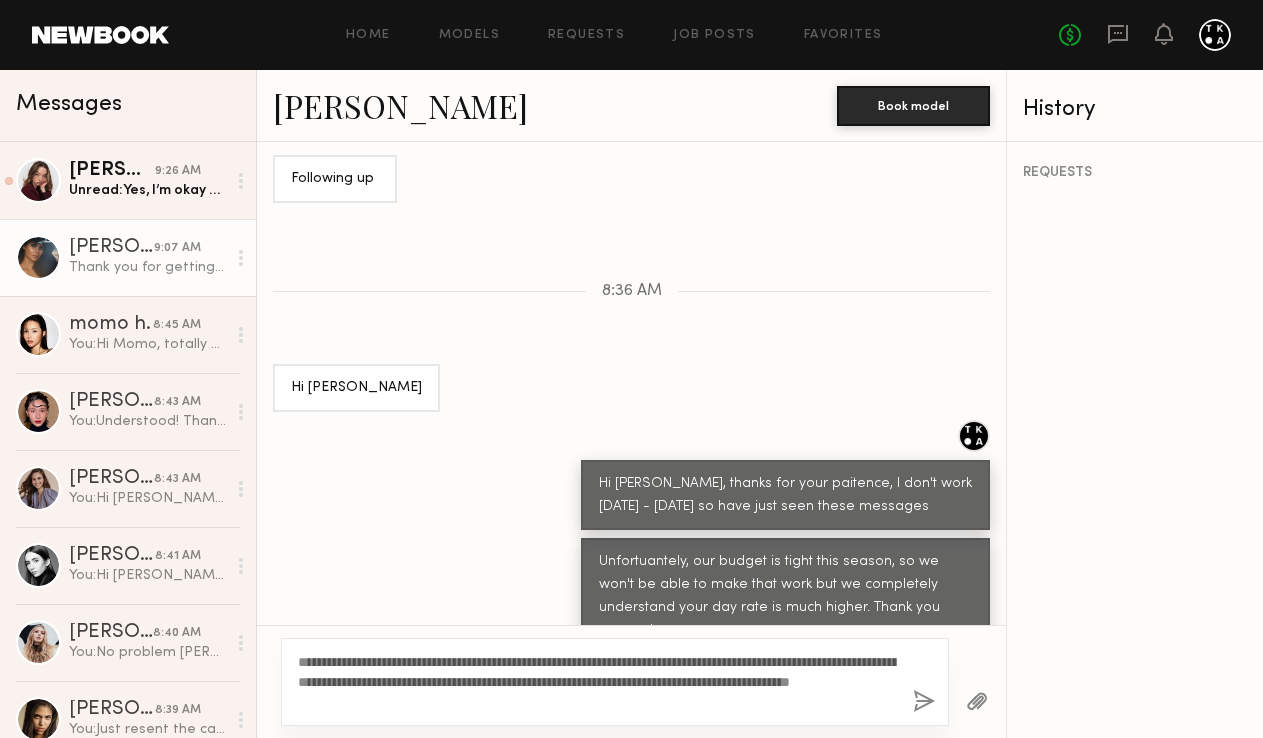 scroll, scrollTop: 2125, scrollLeft: 0, axis: vertical 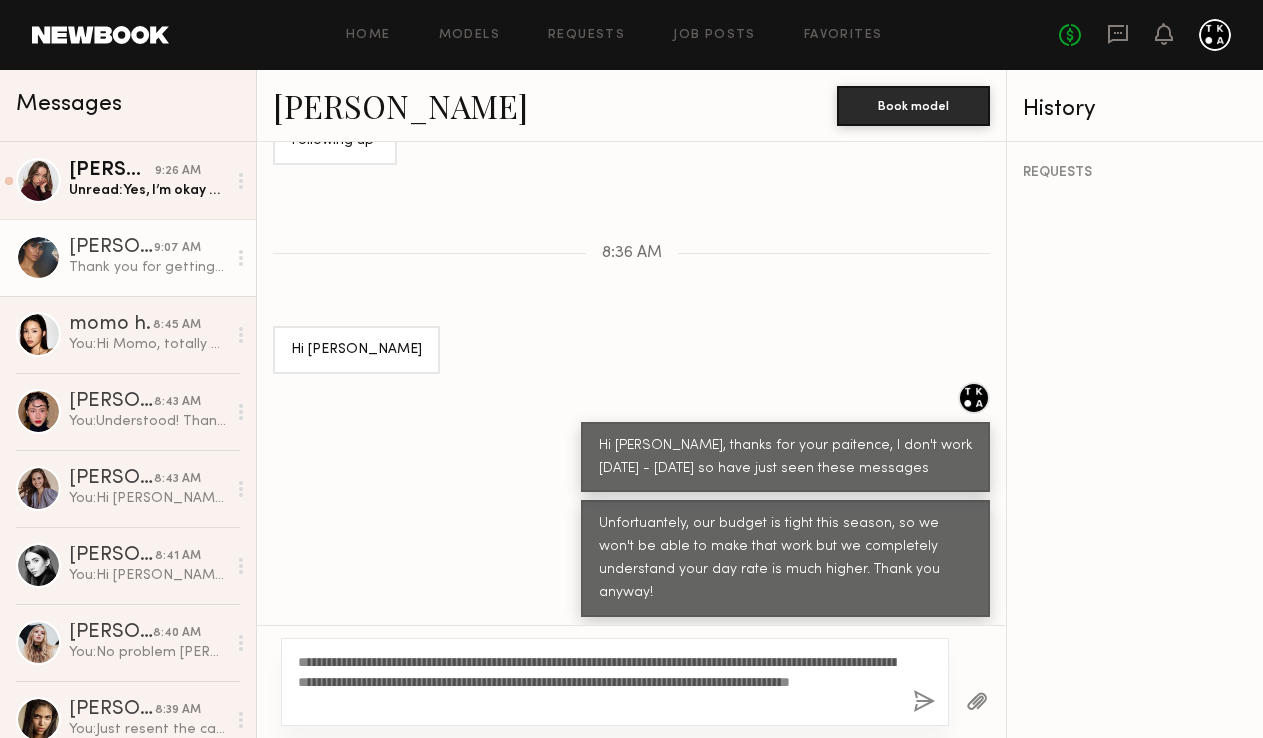 drag, startPoint x: 544, startPoint y: 711, endPoint x: 365, endPoint y: 657, distance: 186.96791 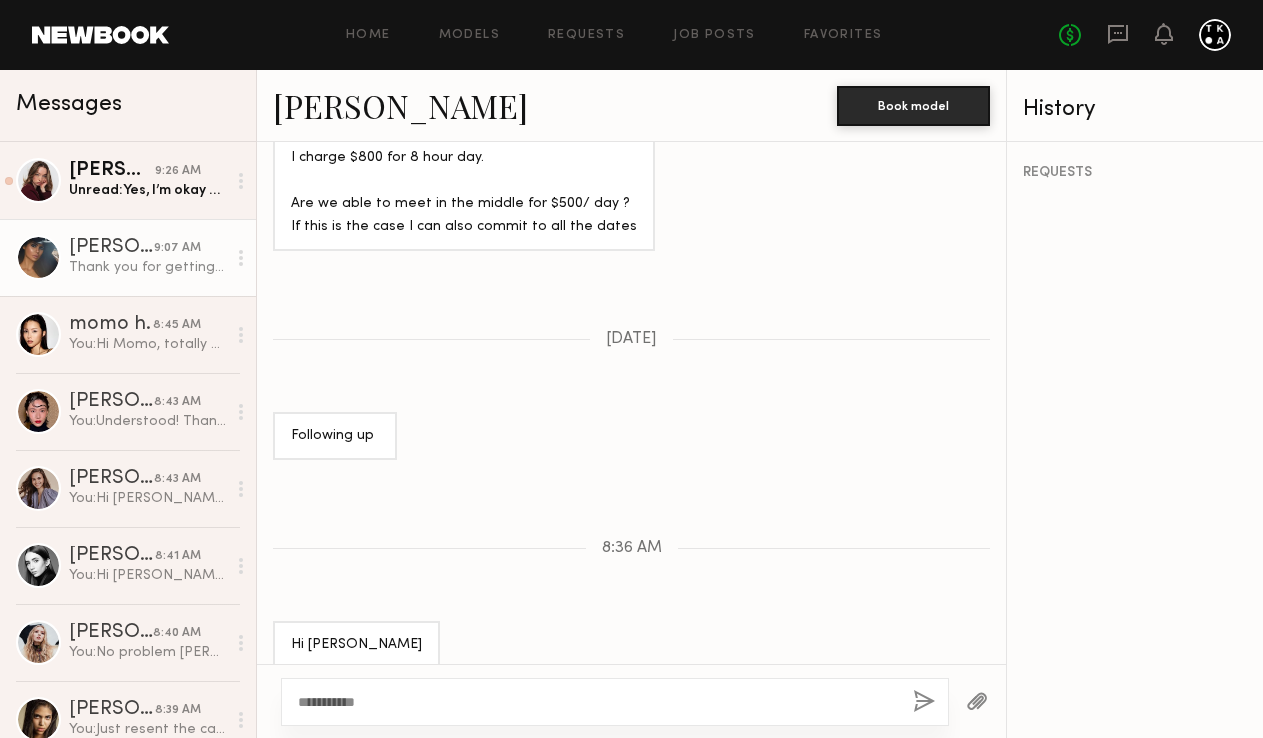 scroll, scrollTop: 2087, scrollLeft: 0, axis: vertical 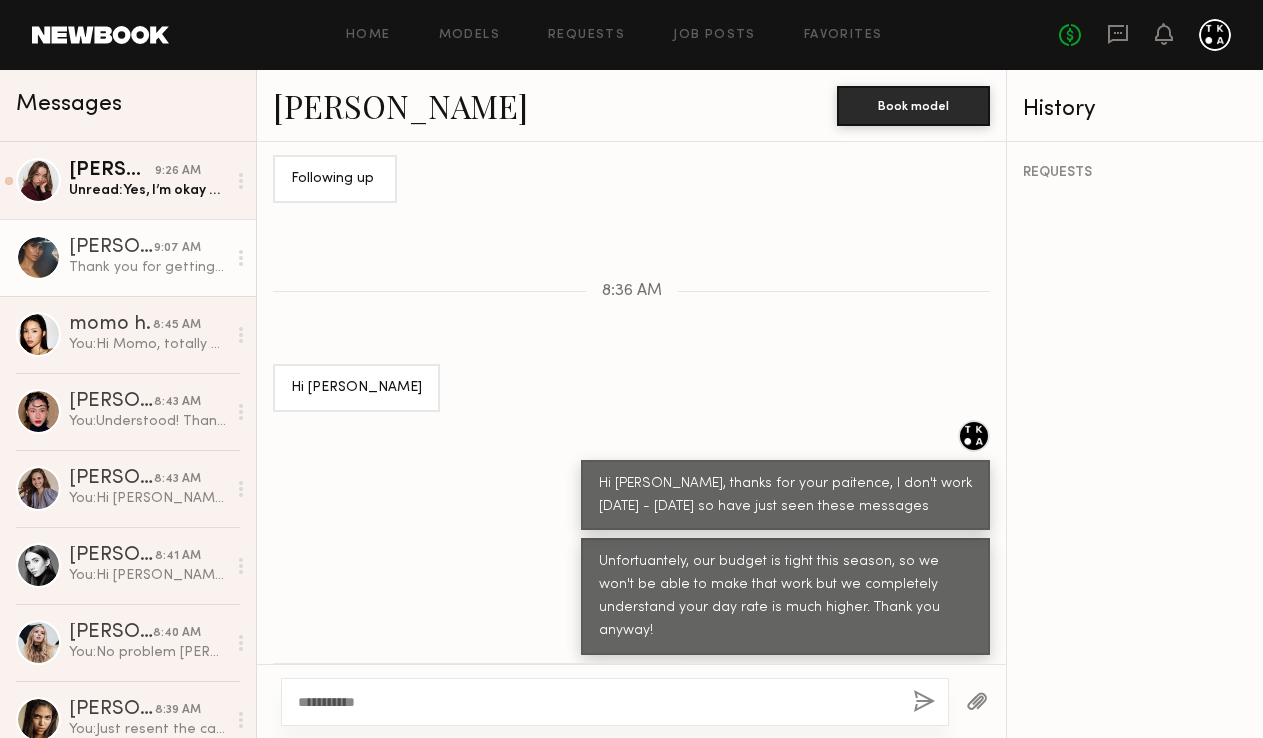 click on "**********" 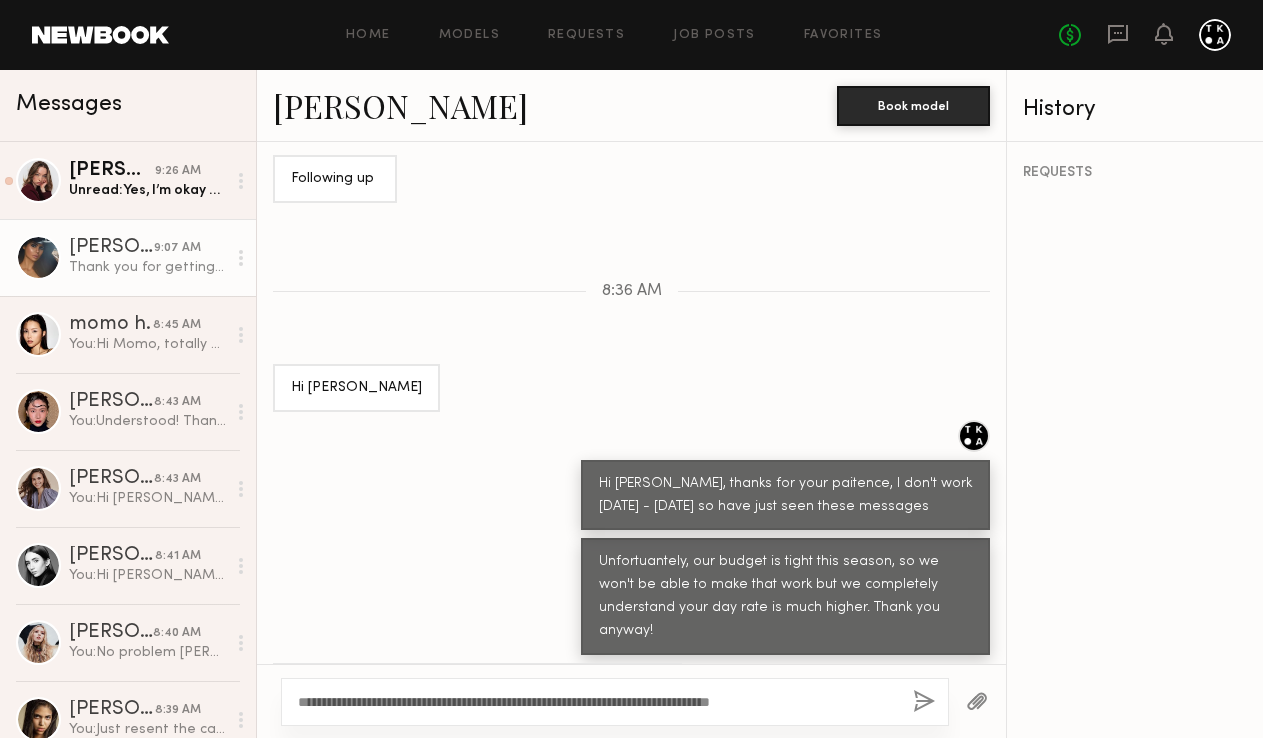 drag, startPoint x: 837, startPoint y: 705, endPoint x: 561, endPoint y: 693, distance: 276.26074 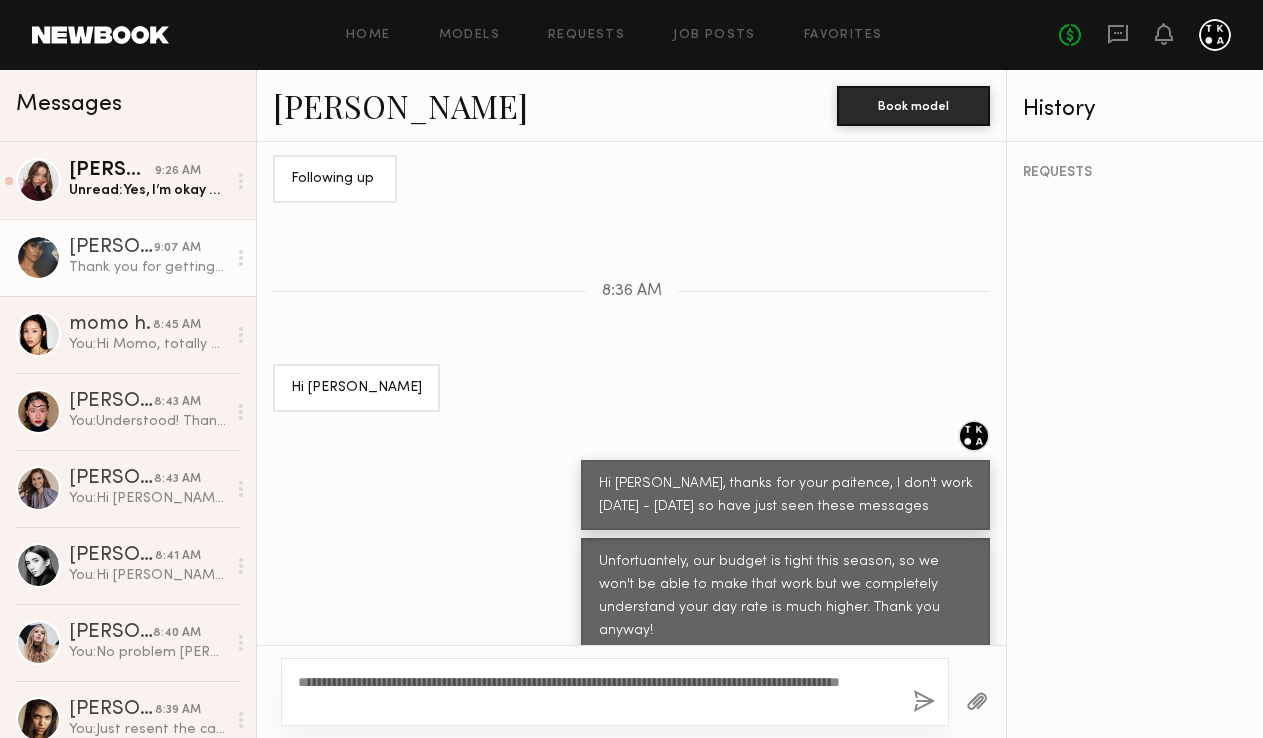 click on "**********" 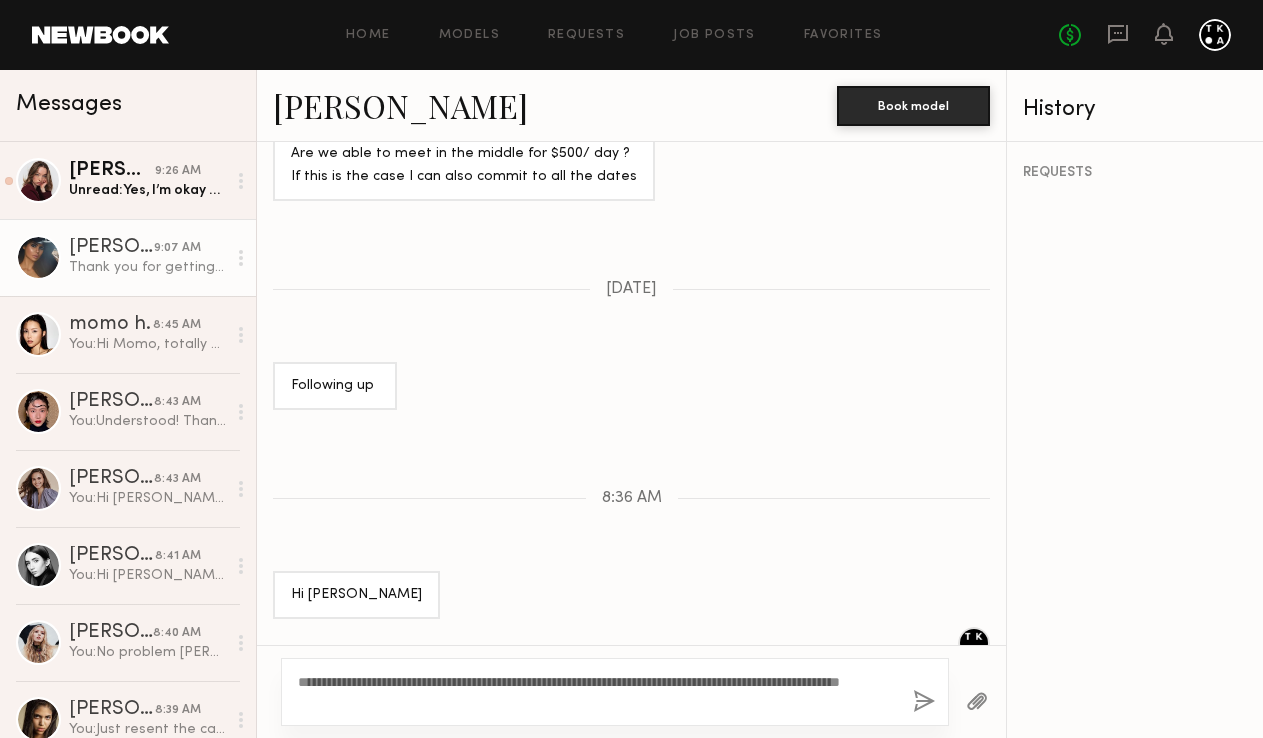 scroll, scrollTop: 2105, scrollLeft: 0, axis: vertical 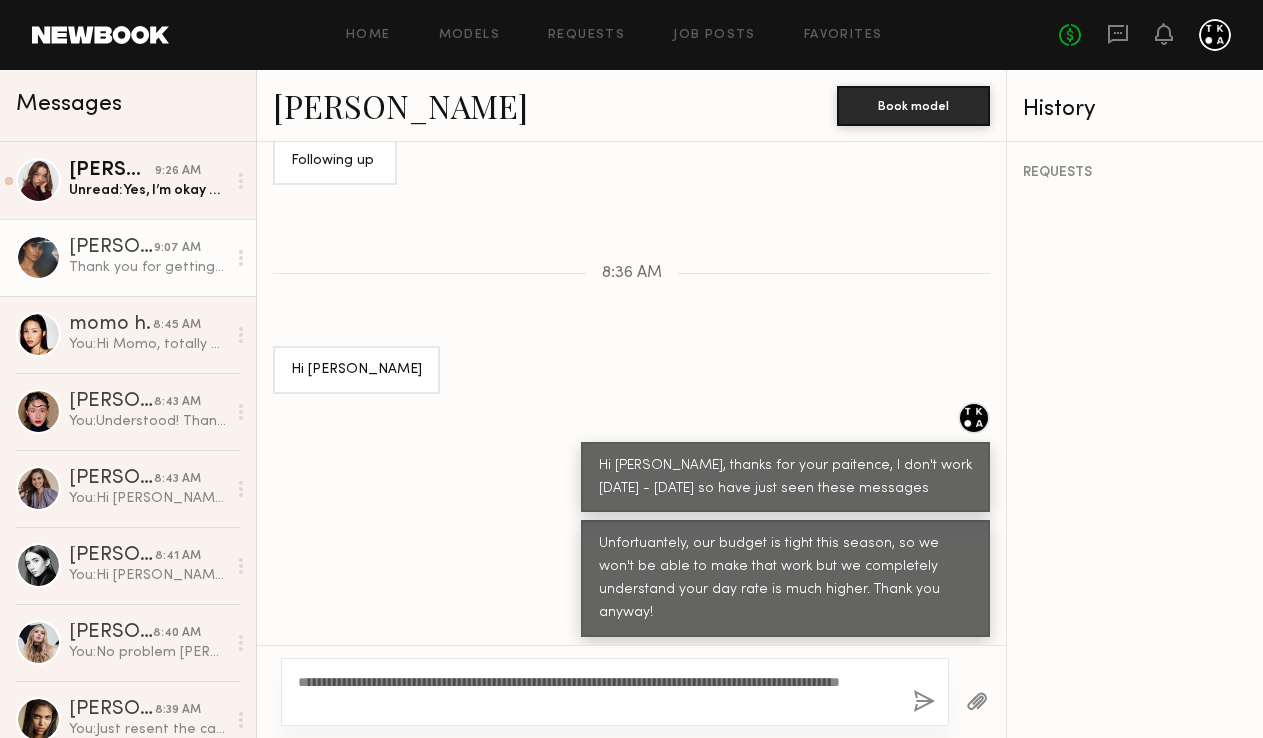 click on "**********" 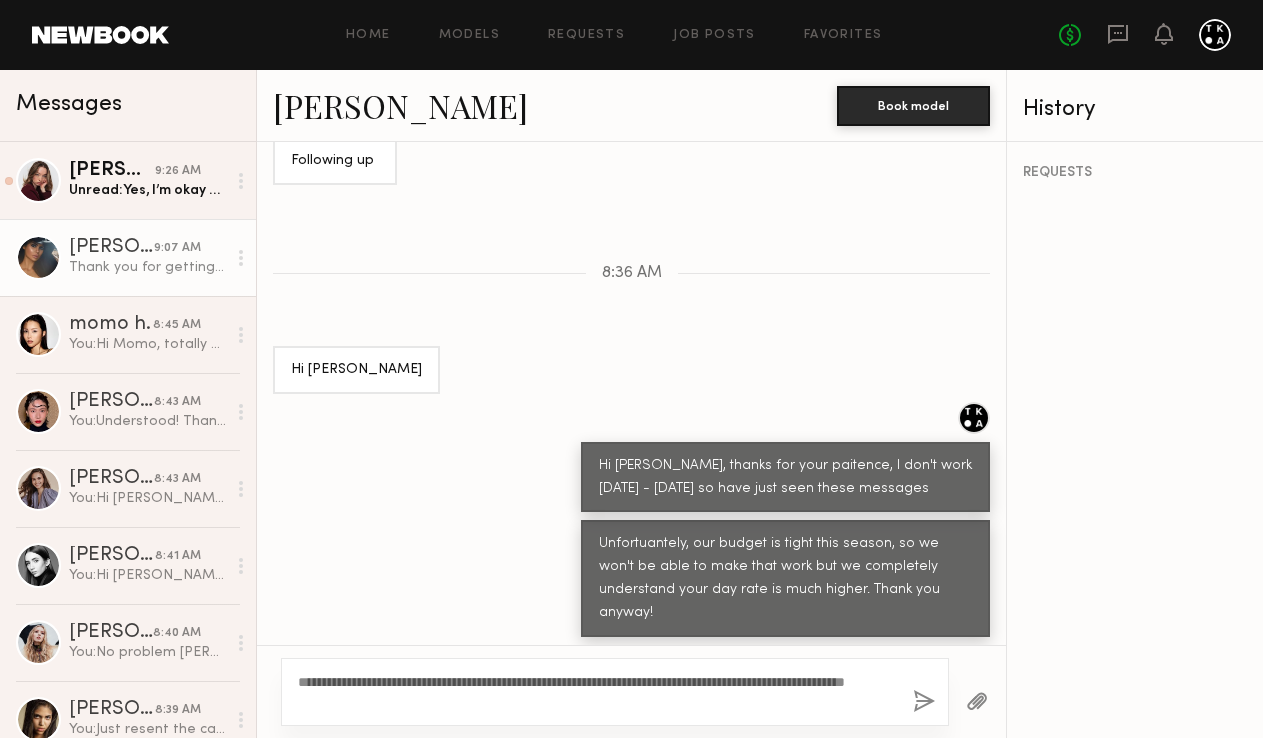 type on "**********" 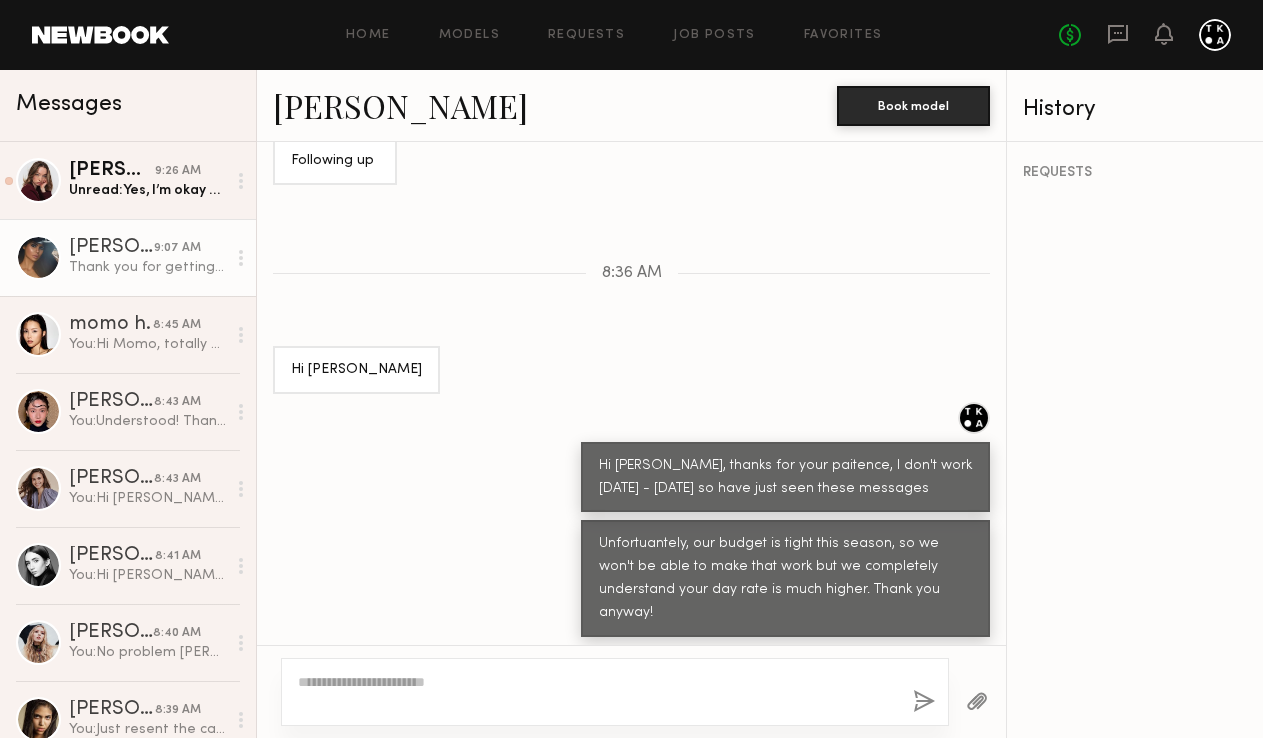 scroll, scrollTop: 2357, scrollLeft: 0, axis: vertical 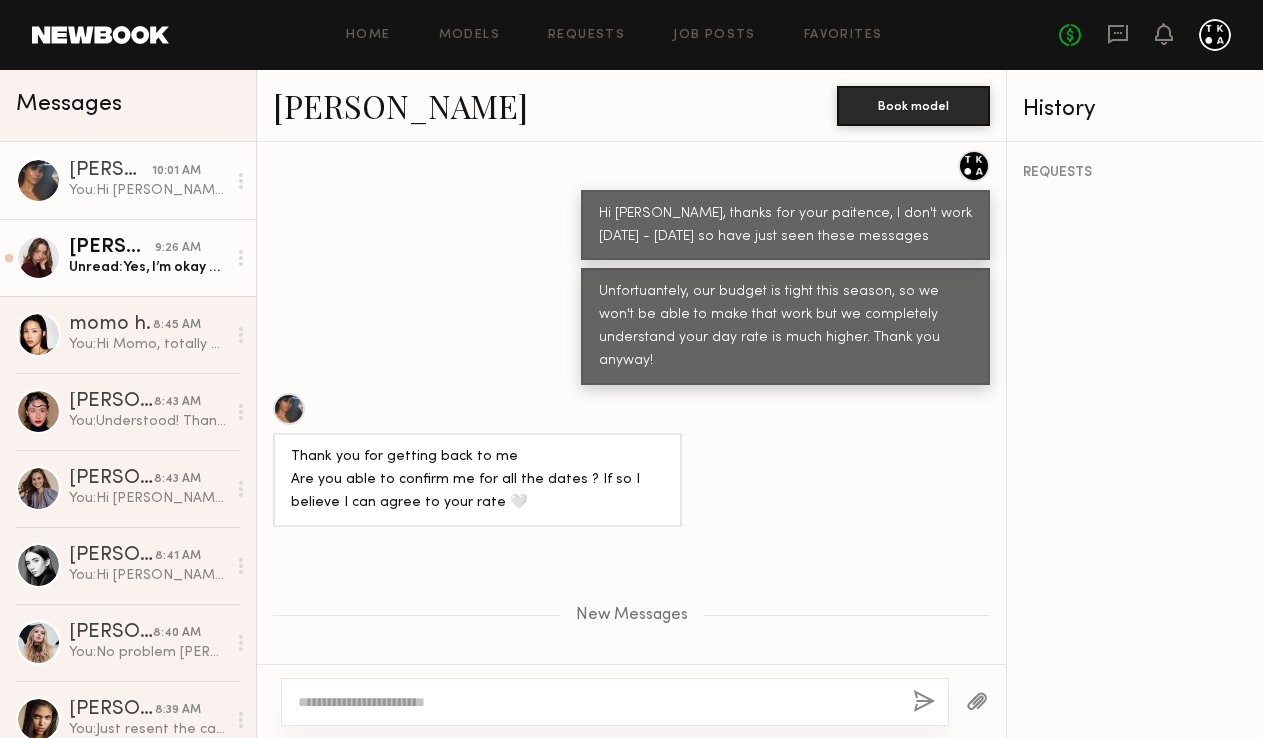 click on "Amber M." 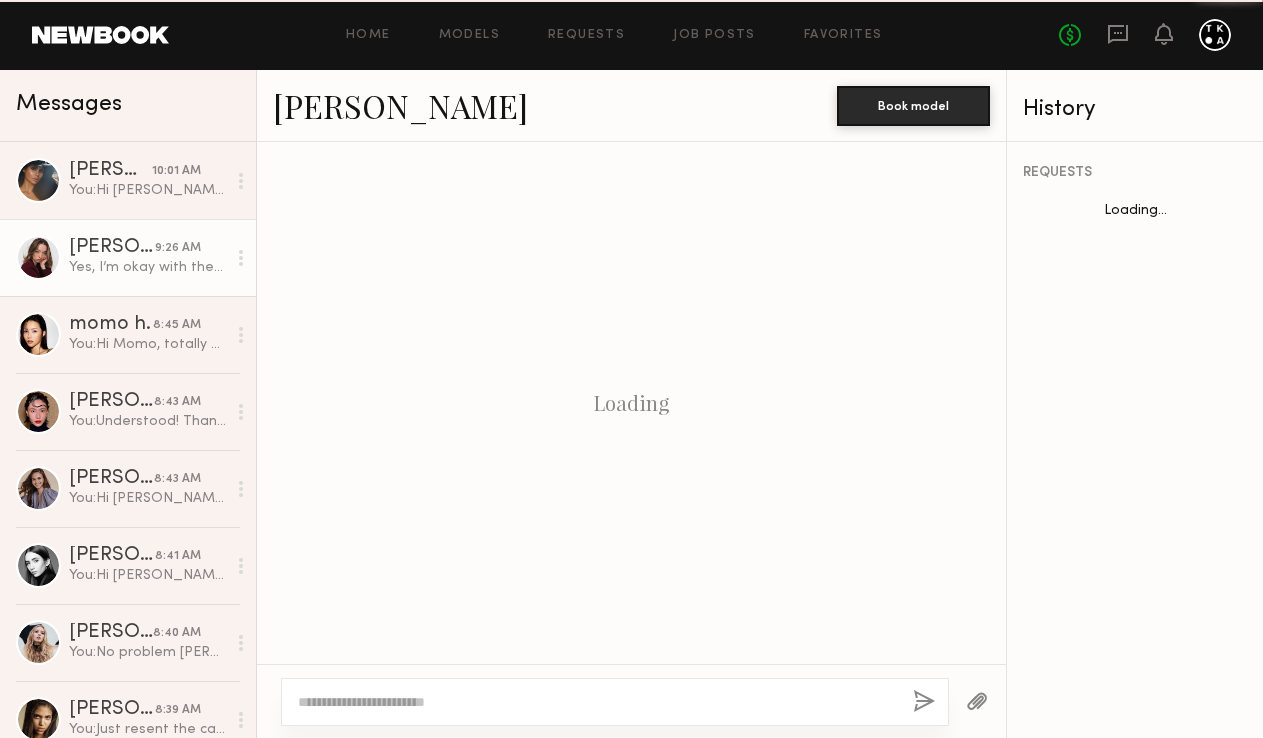 scroll, scrollTop: 1721, scrollLeft: 0, axis: vertical 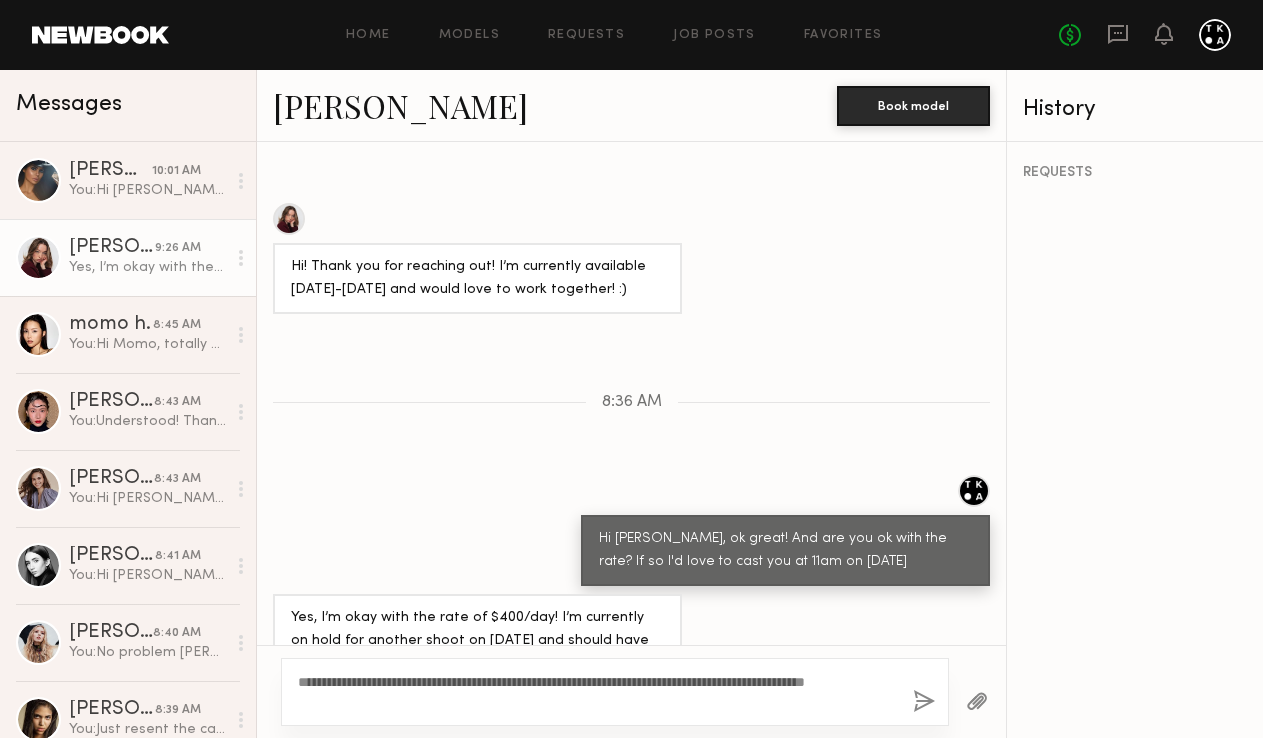 type on "**********" 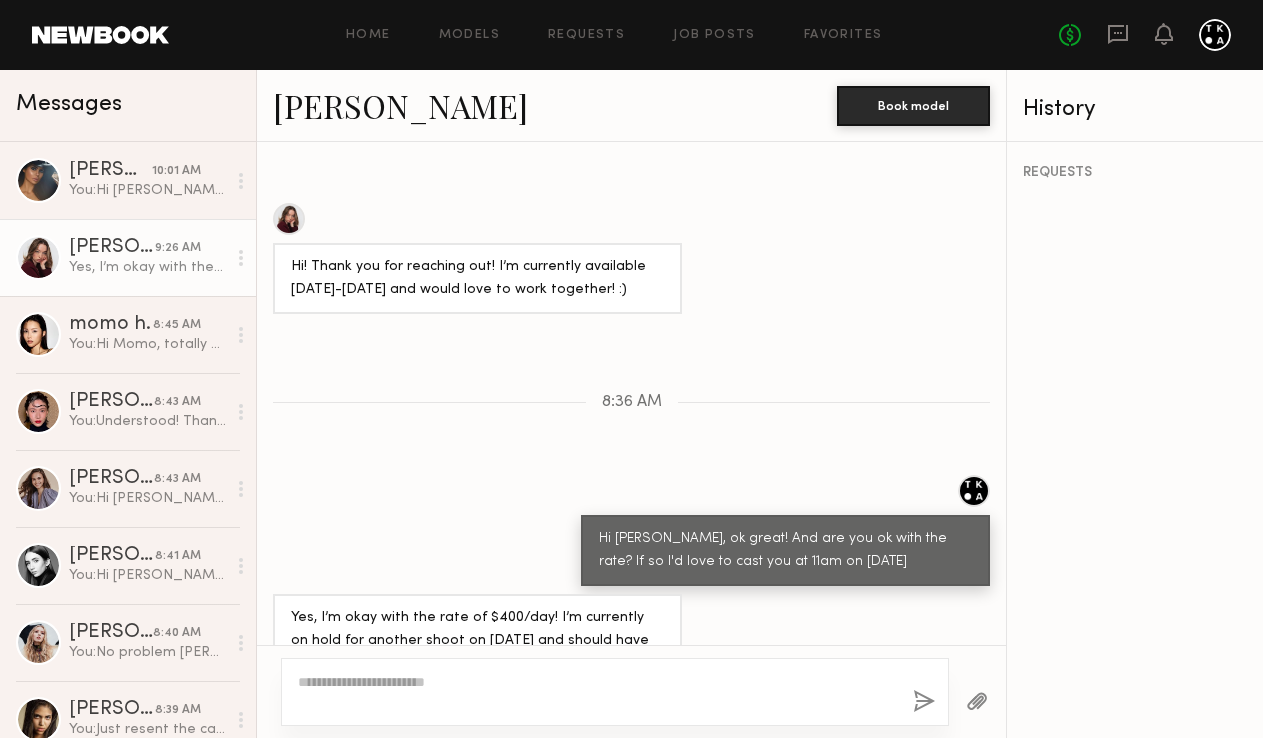 scroll, scrollTop: 1992, scrollLeft: 0, axis: vertical 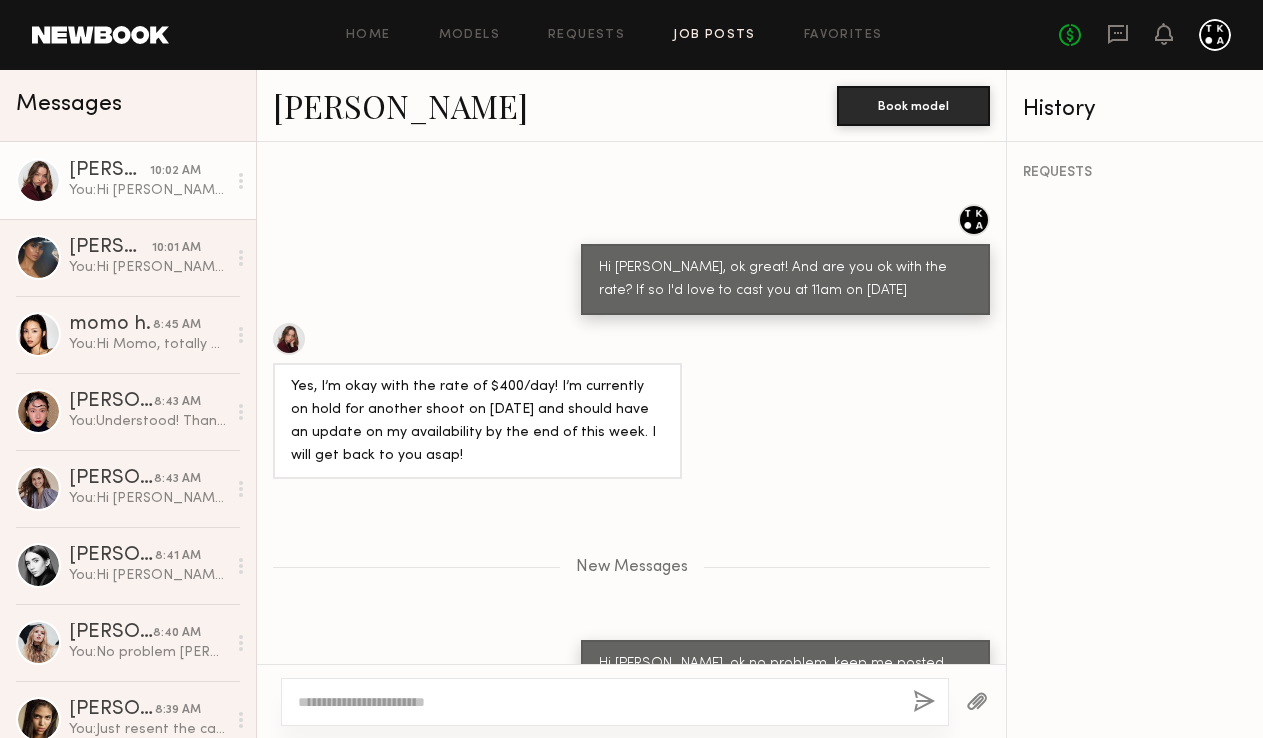 click on "Job Posts" 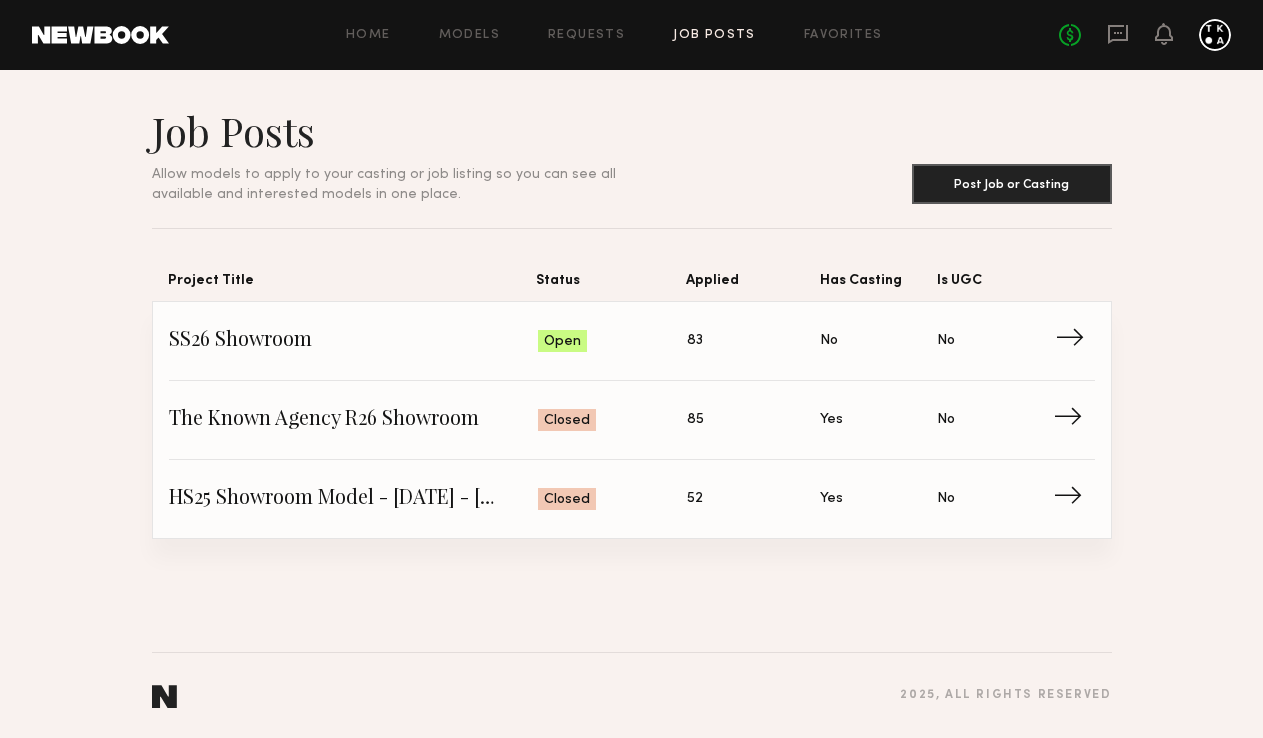 click on "Is UGC: No" 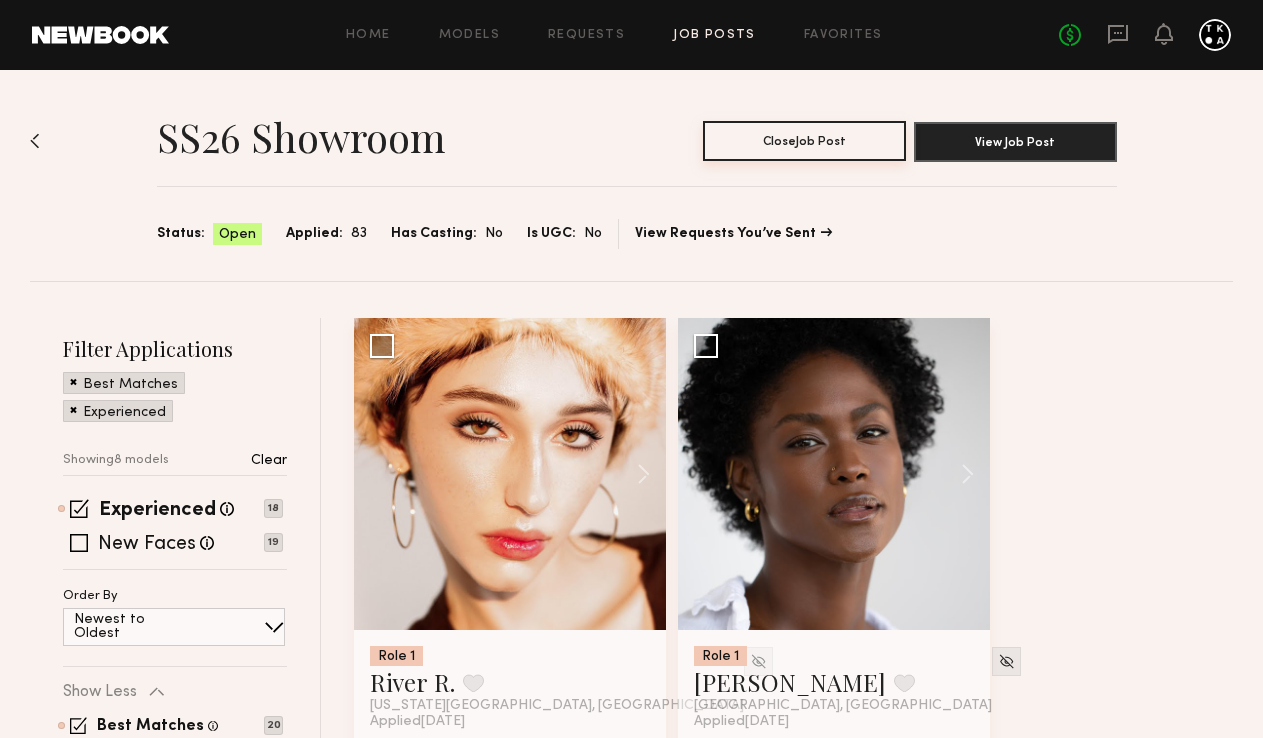 click on "Close  Job Post" 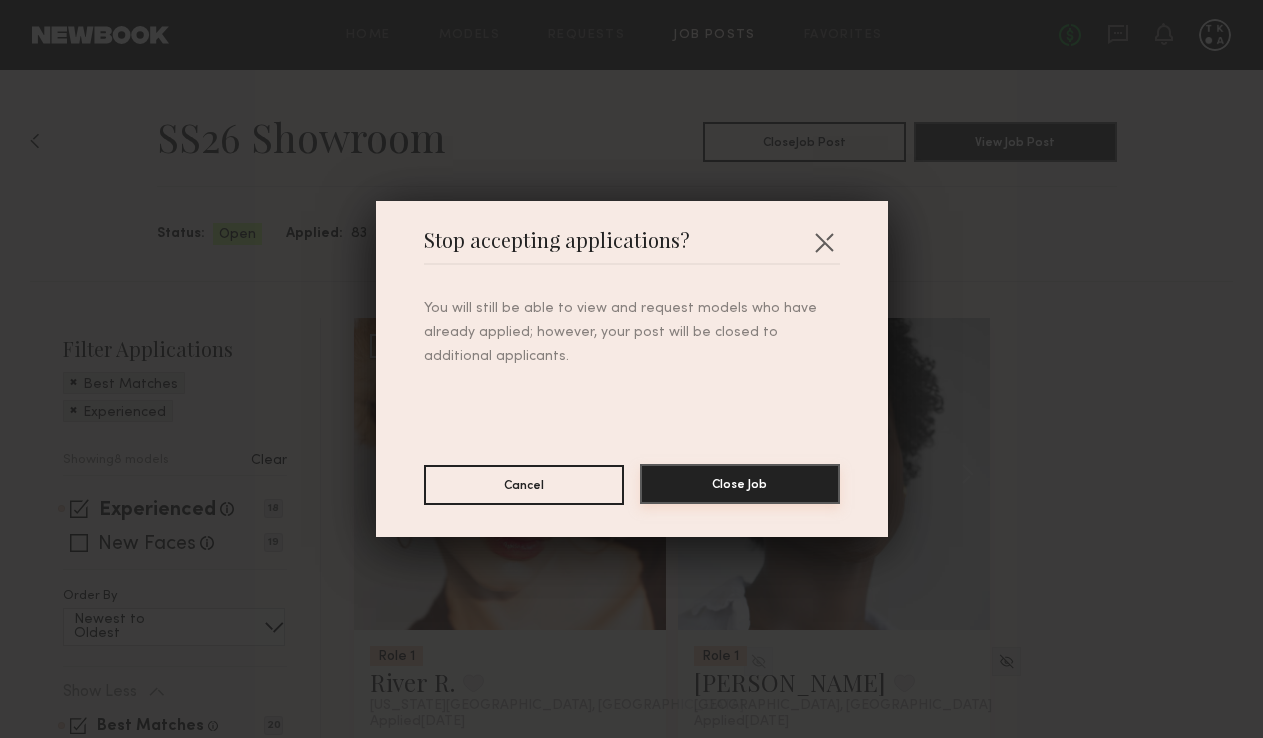 click on "Close Job" at bounding box center [740, 484] 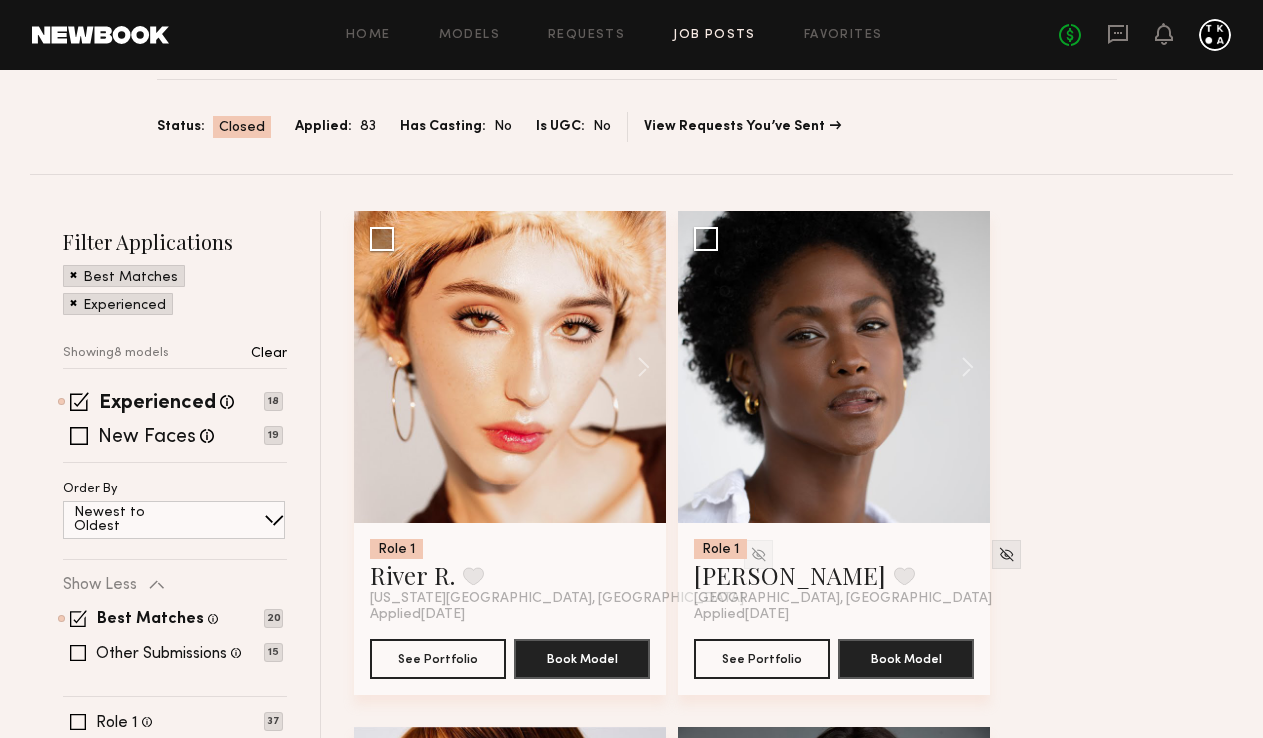 scroll, scrollTop: 0, scrollLeft: 0, axis: both 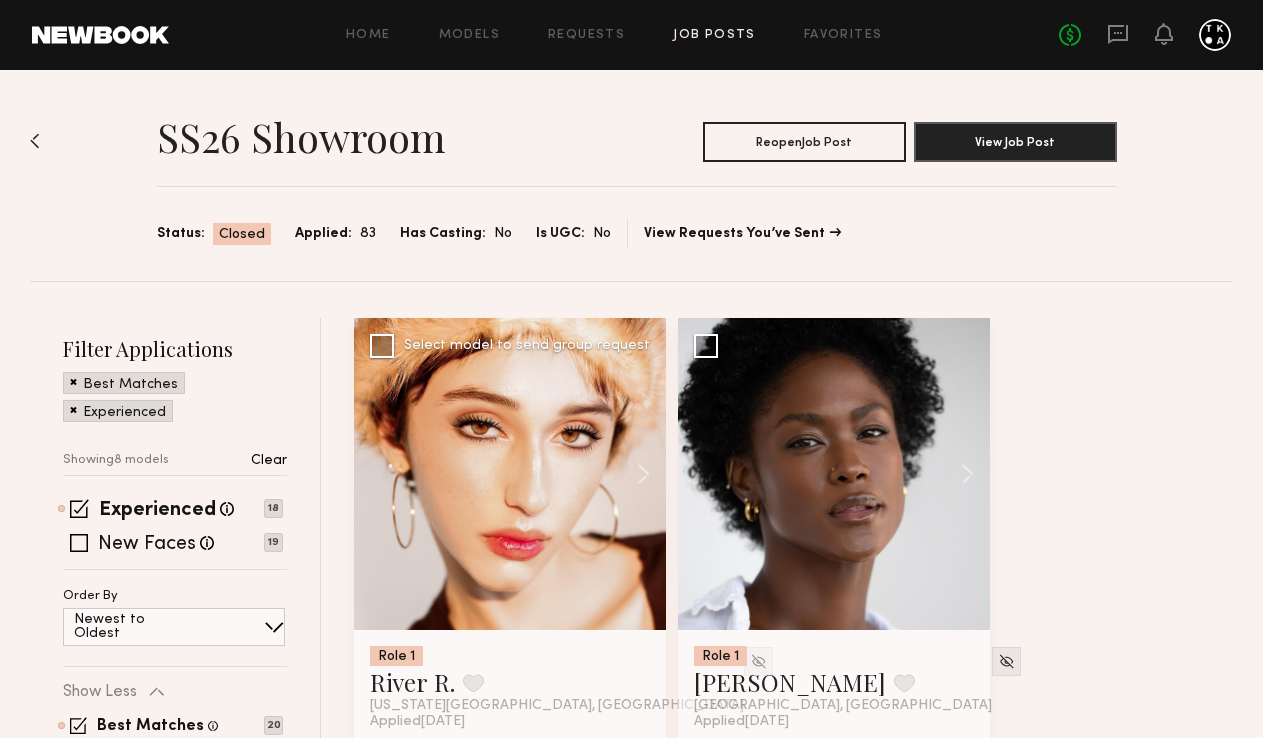 click 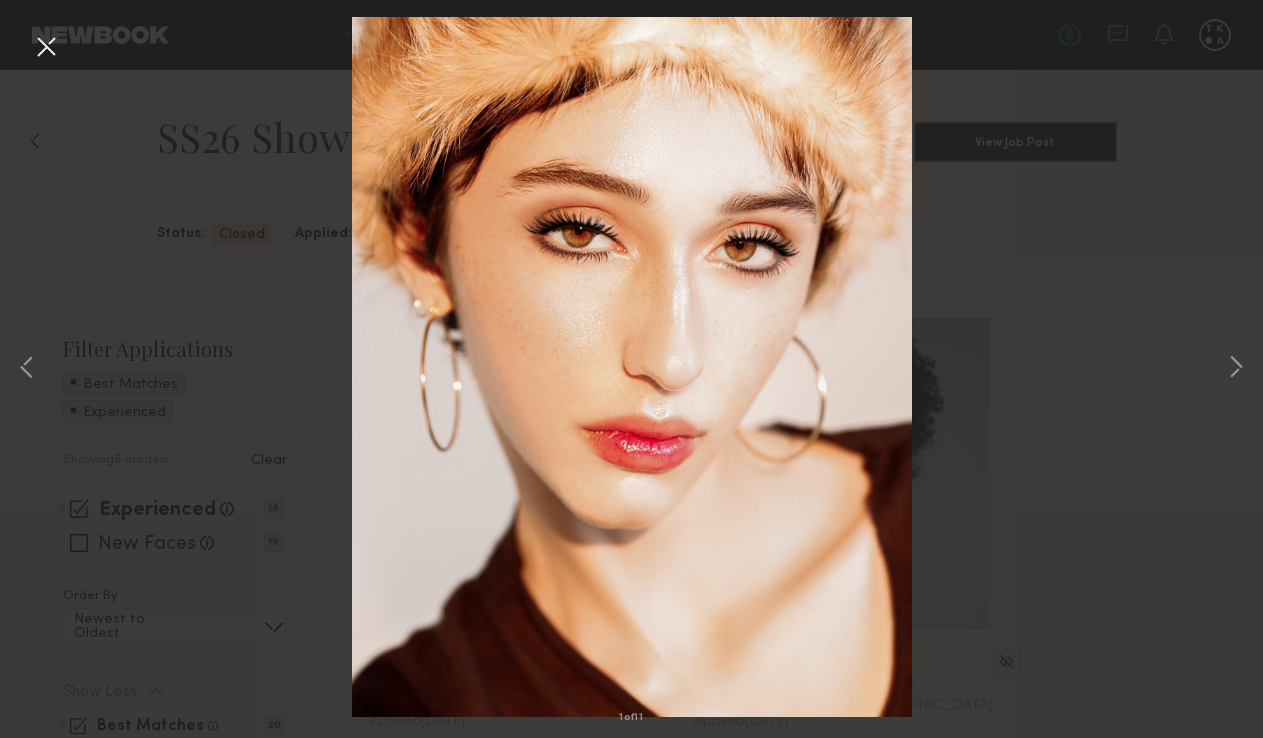 click at bounding box center [46, 48] 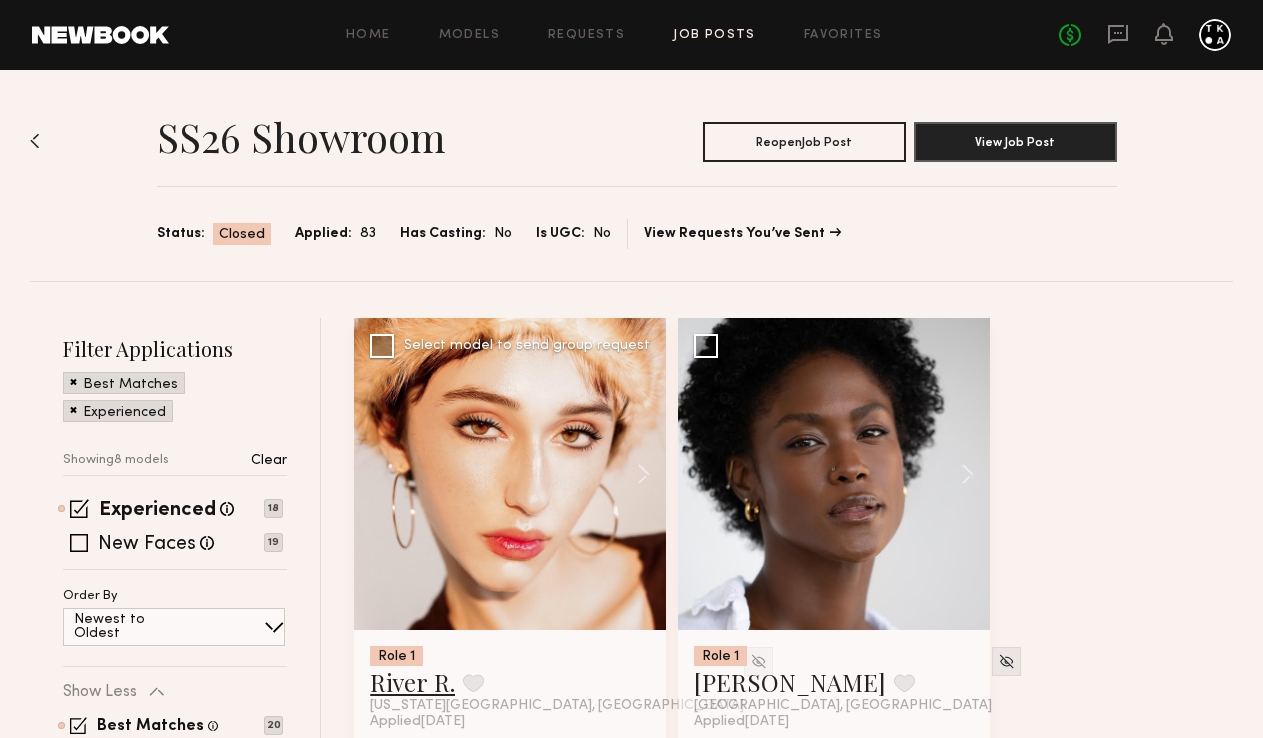 click on "River R." 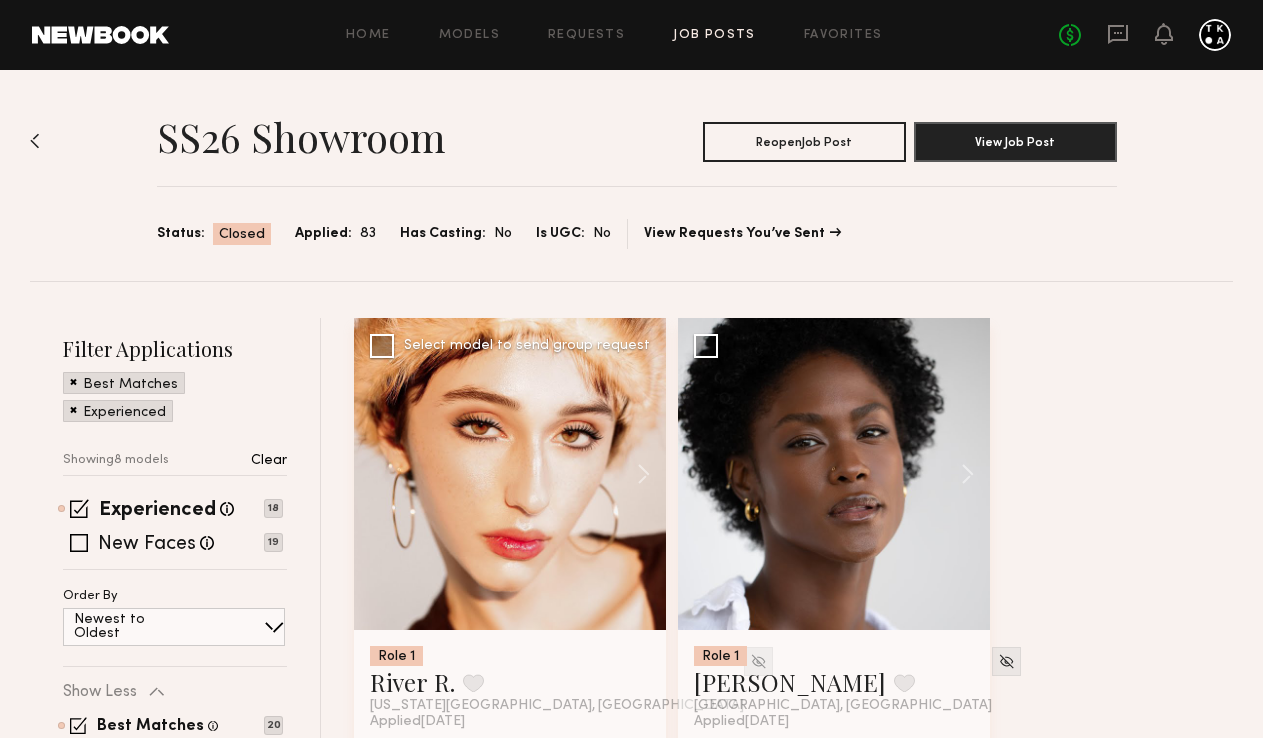 click 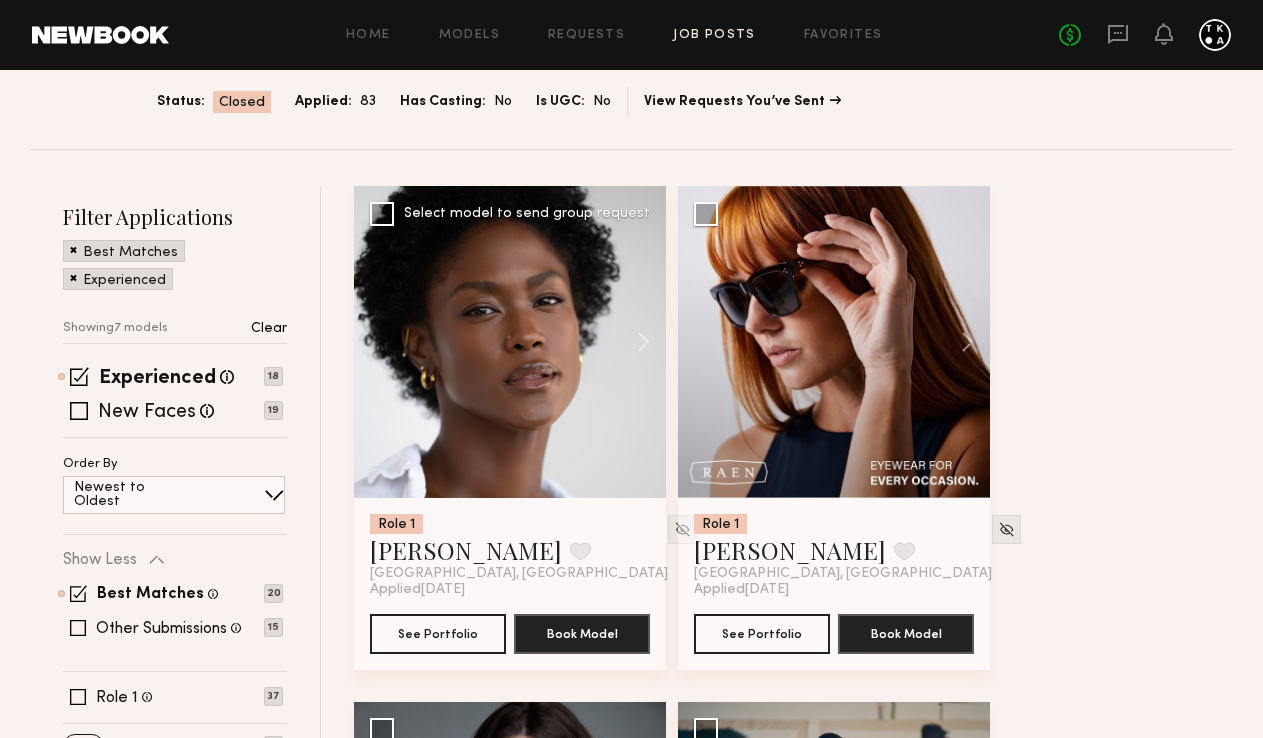 scroll, scrollTop: 133, scrollLeft: 0, axis: vertical 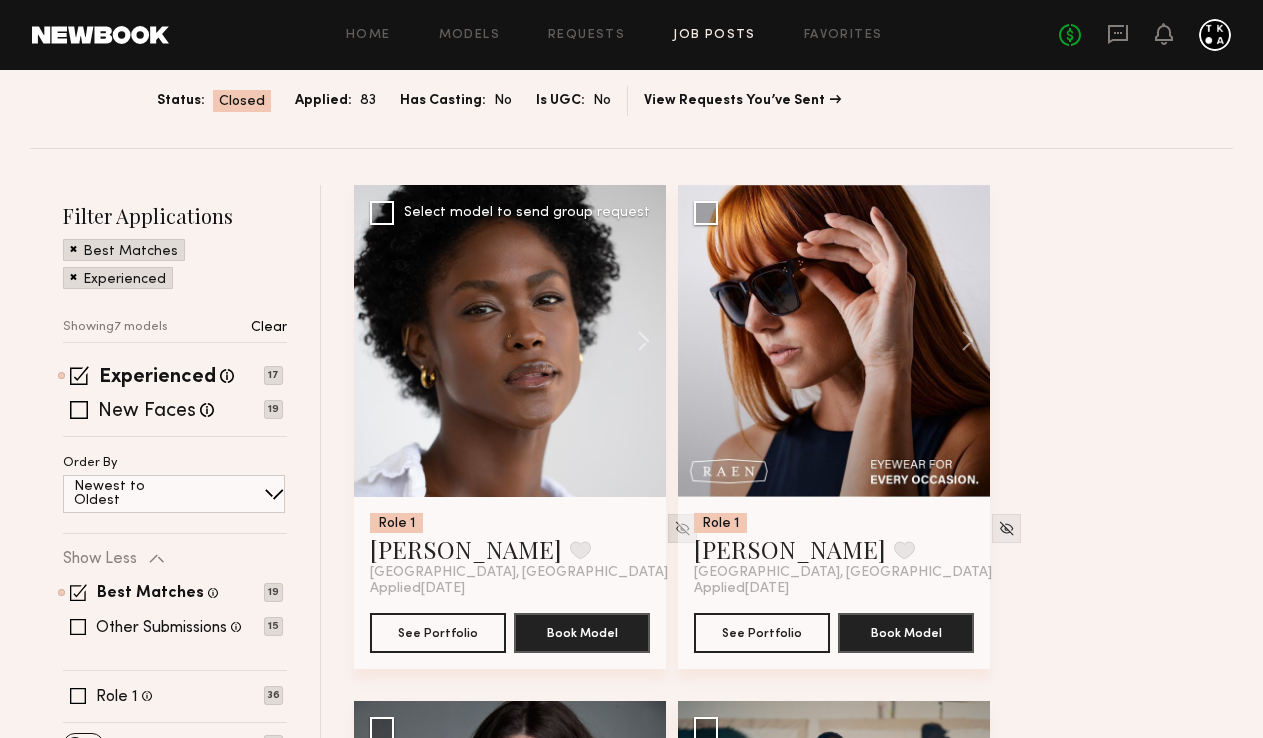 click 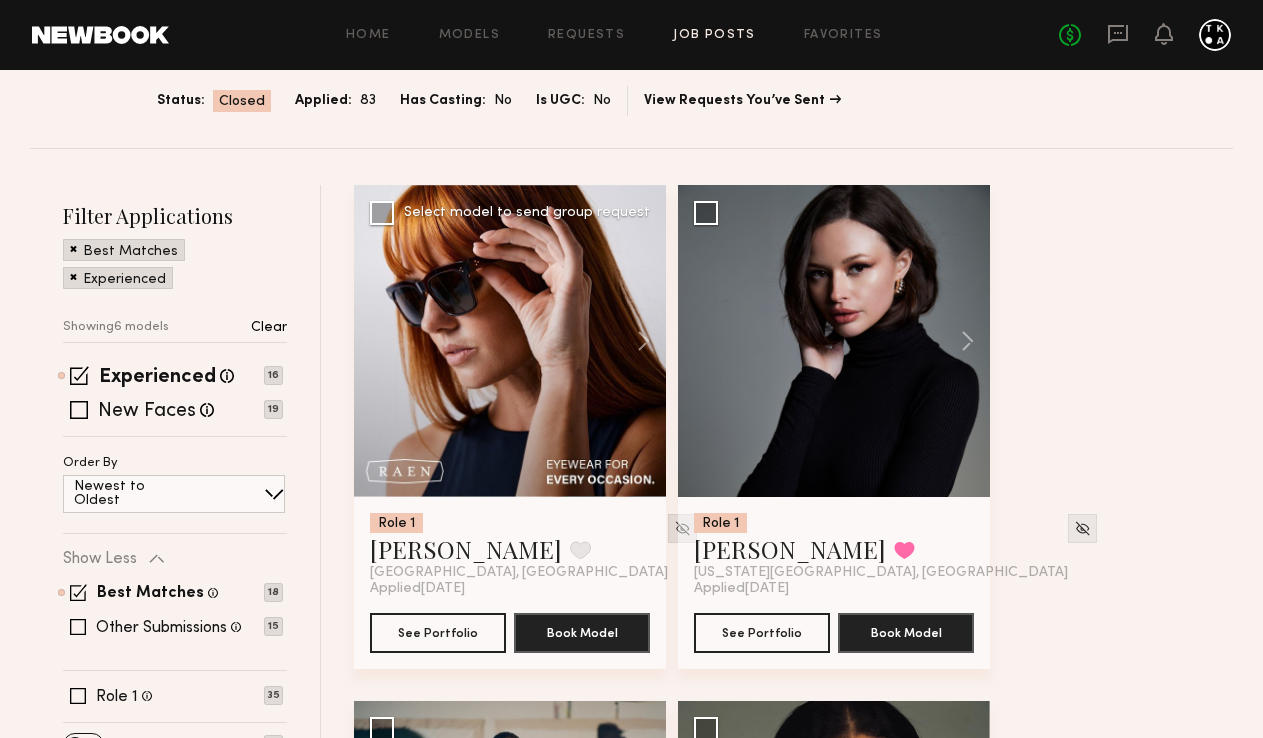 click 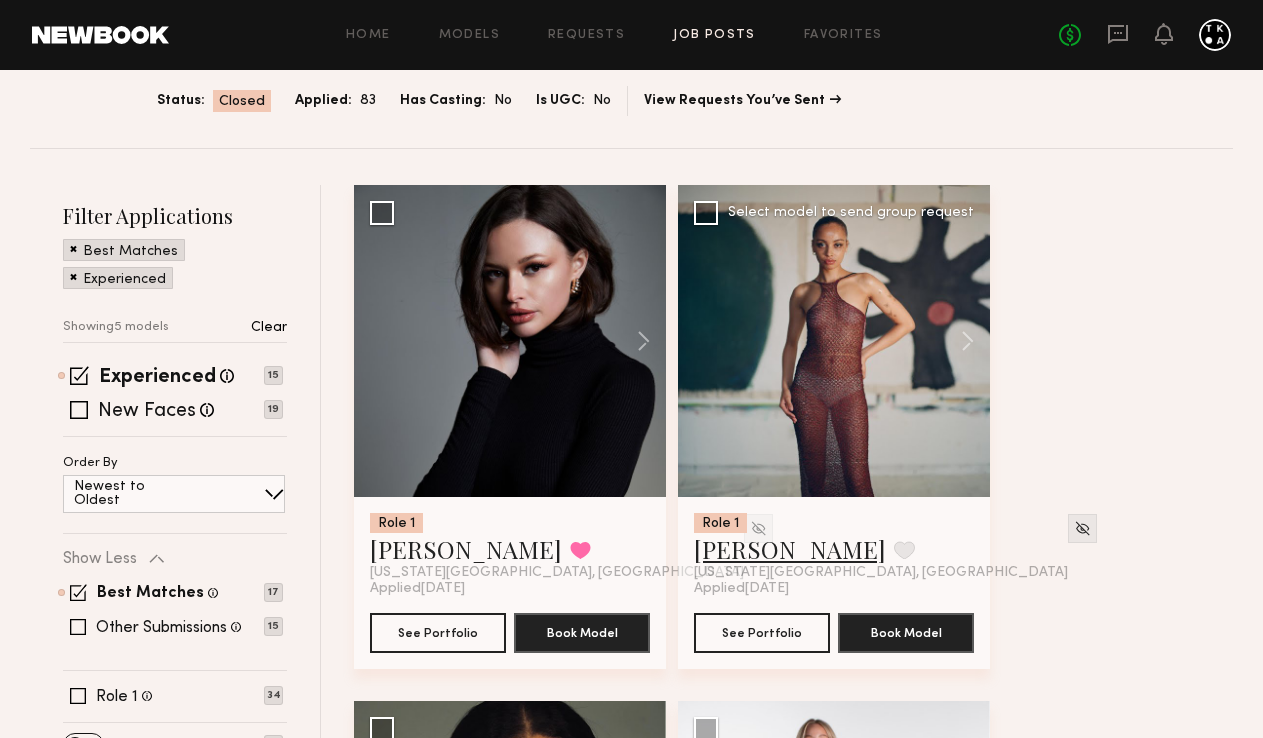 click on "Andreanna H." 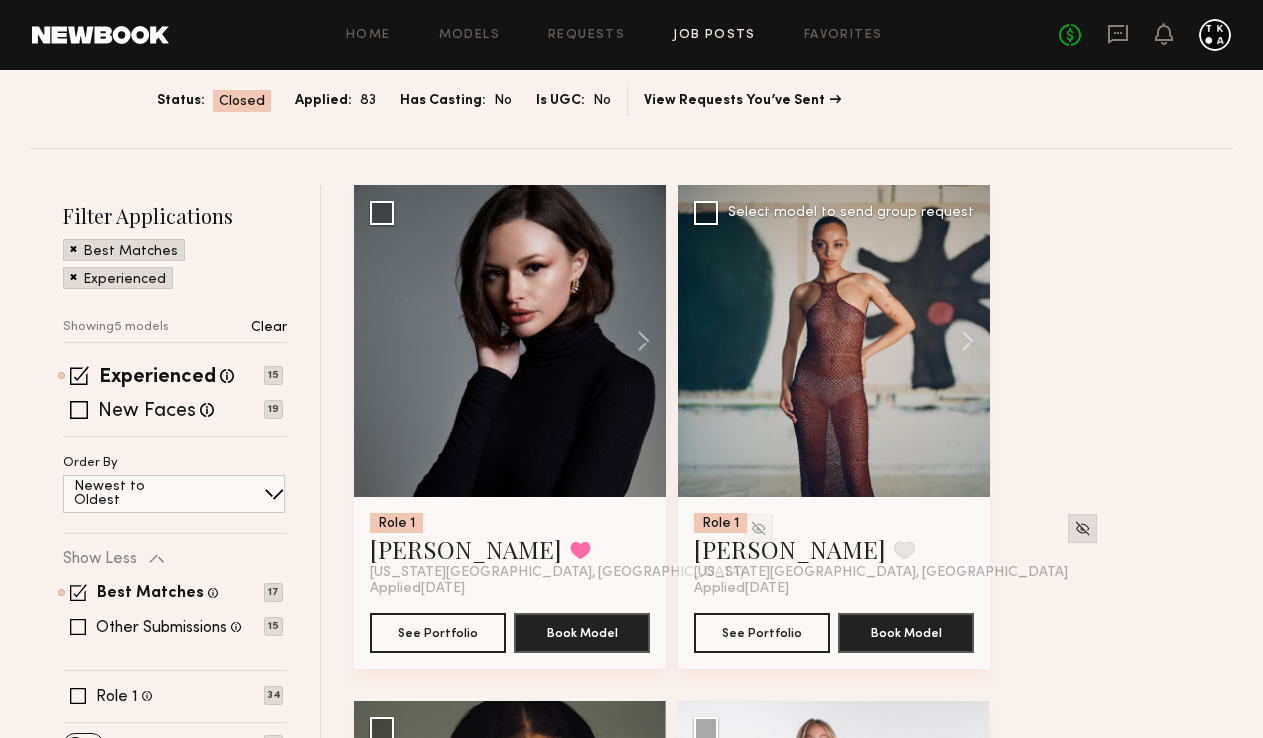 click 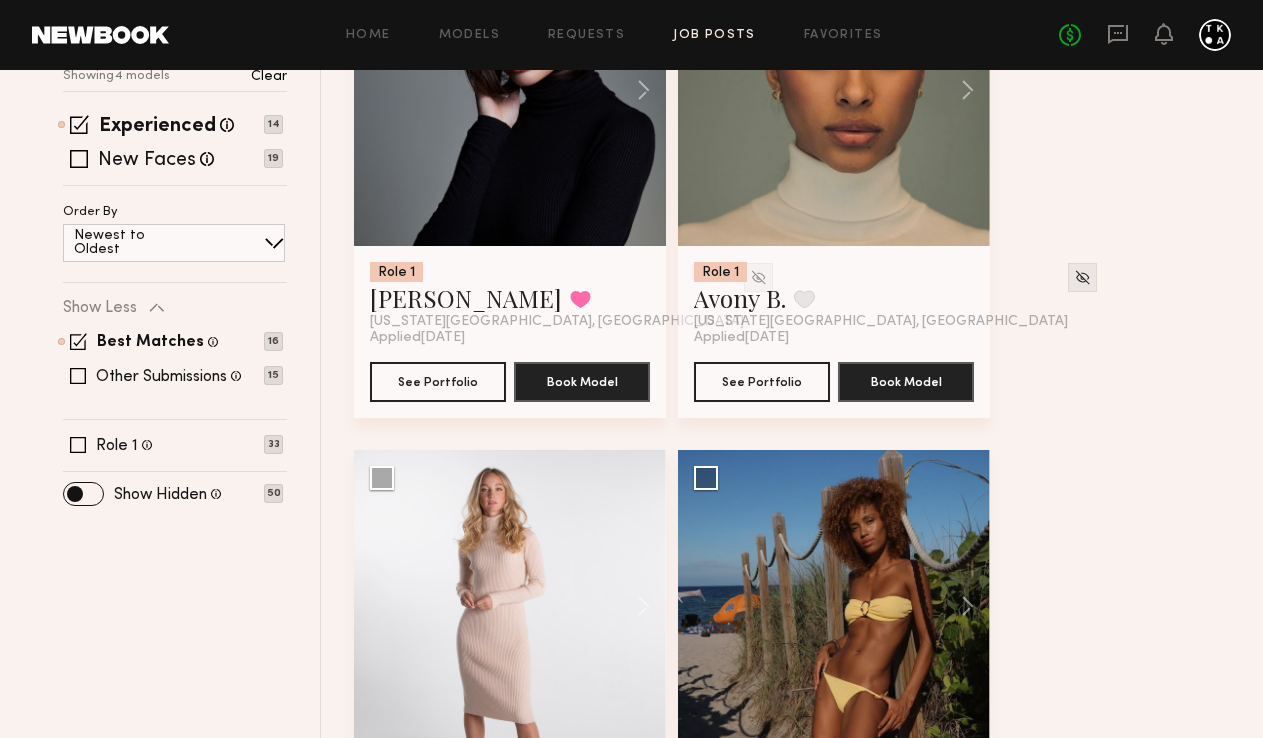 scroll, scrollTop: 0, scrollLeft: 0, axis: both 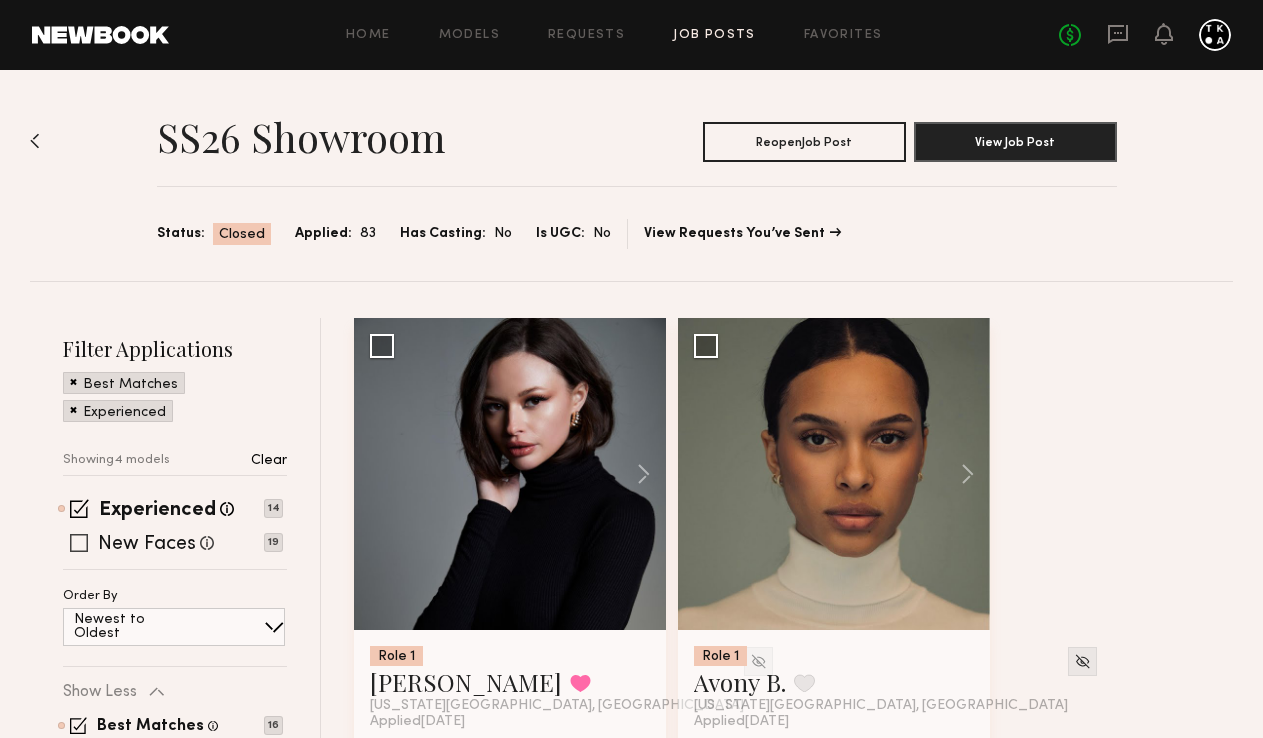 click 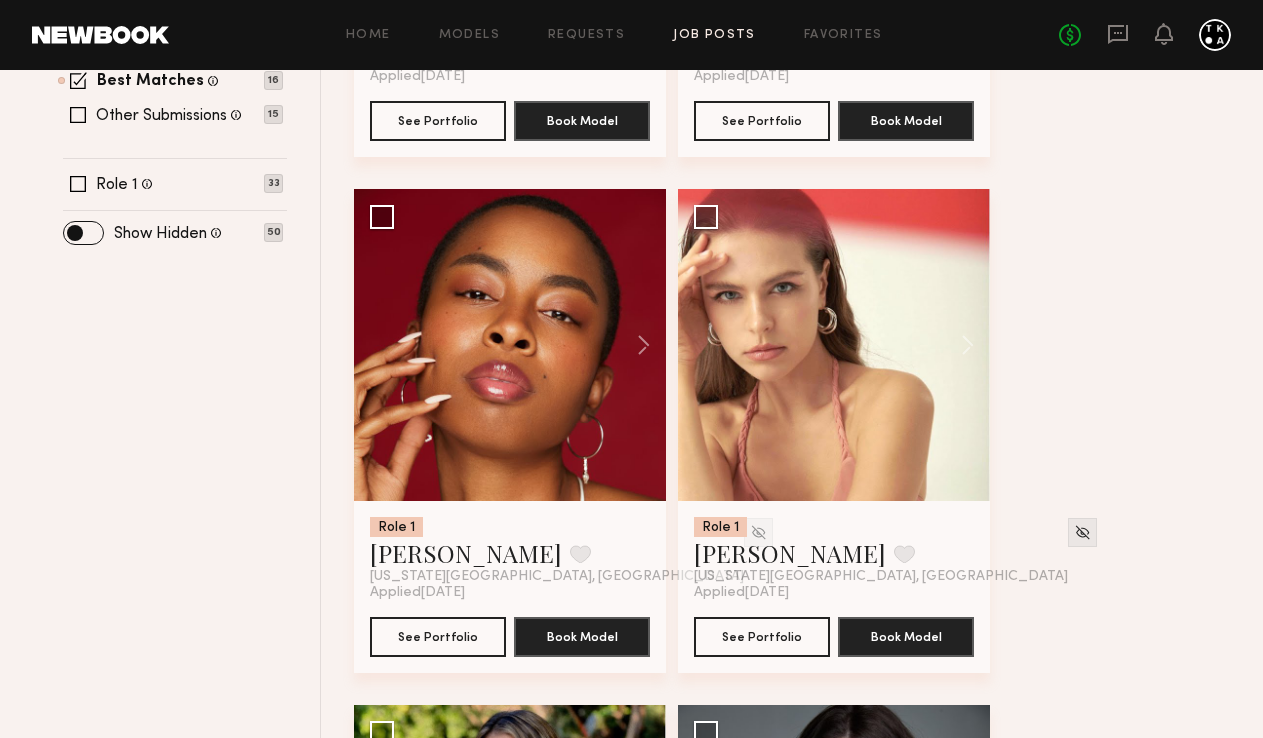 scroll, scrollTop: 647, scrollLeft: 0, axis: vertical 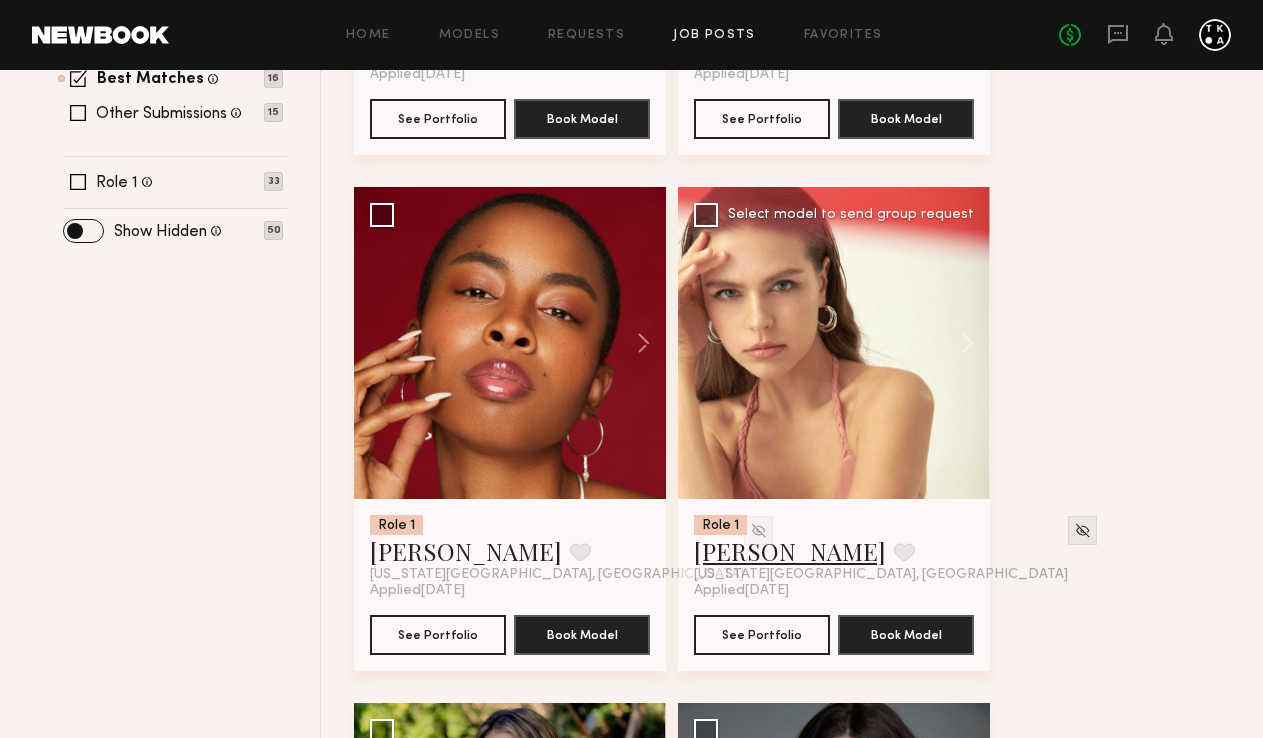 click on "Julia F." 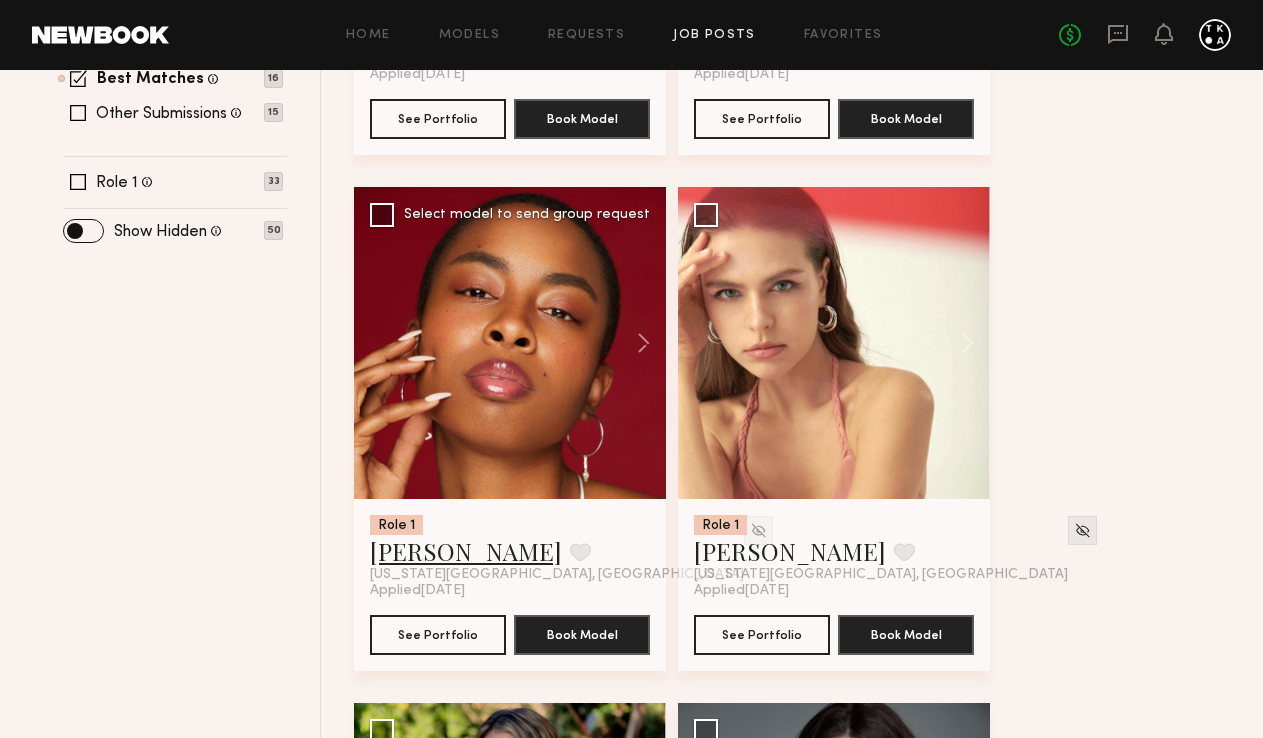 click on "Alana L." 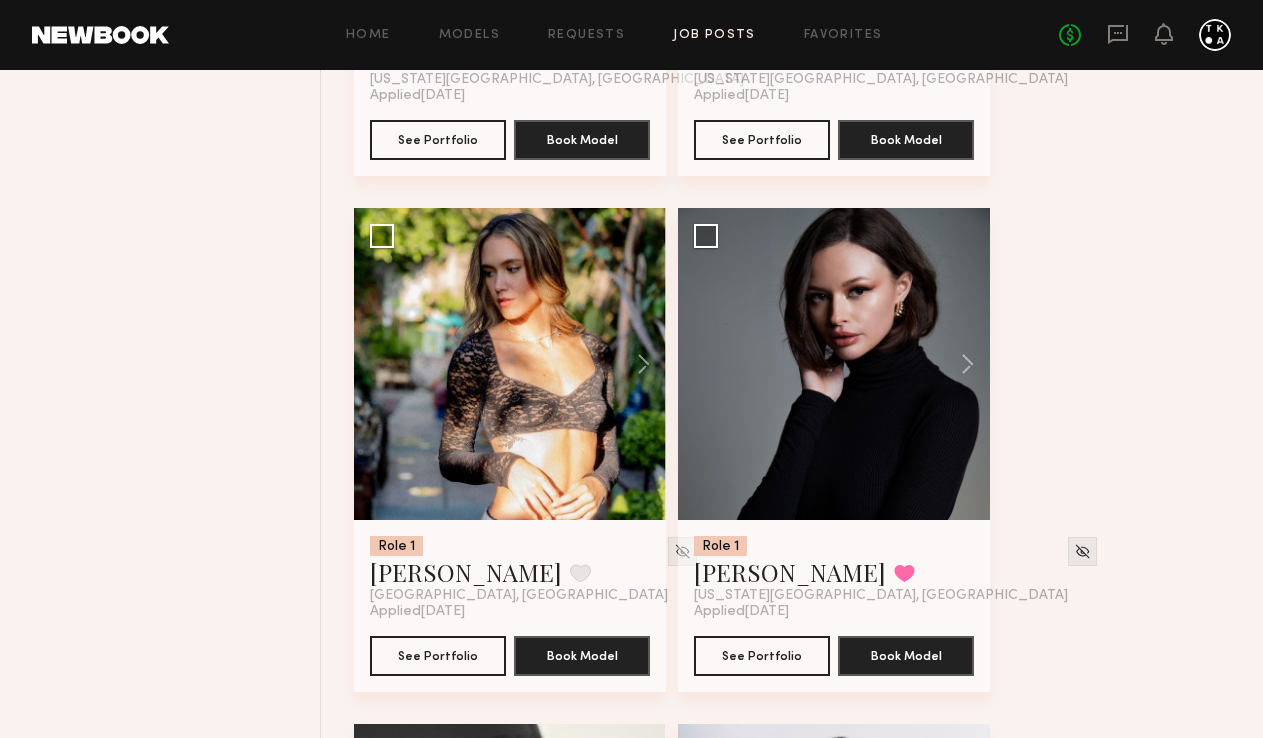 scroll, scrollTop: 1144, scrollLeft: 0, axis: vertical 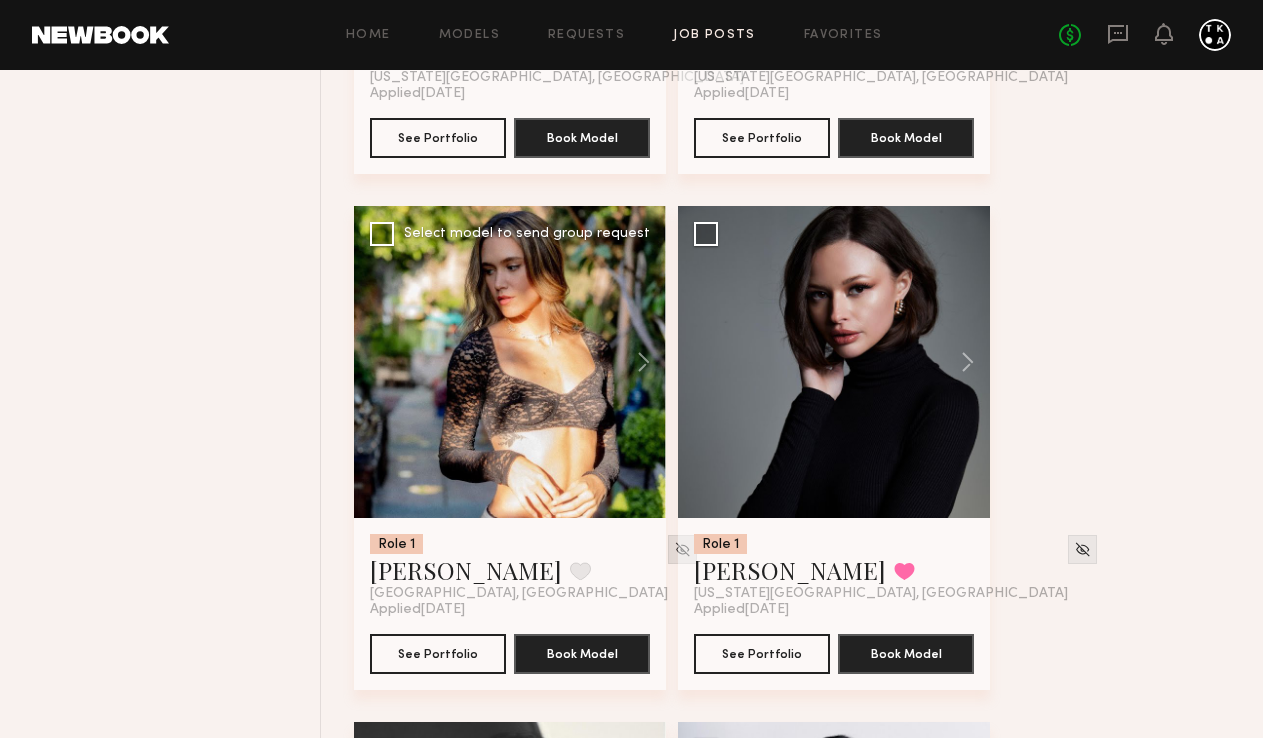 click 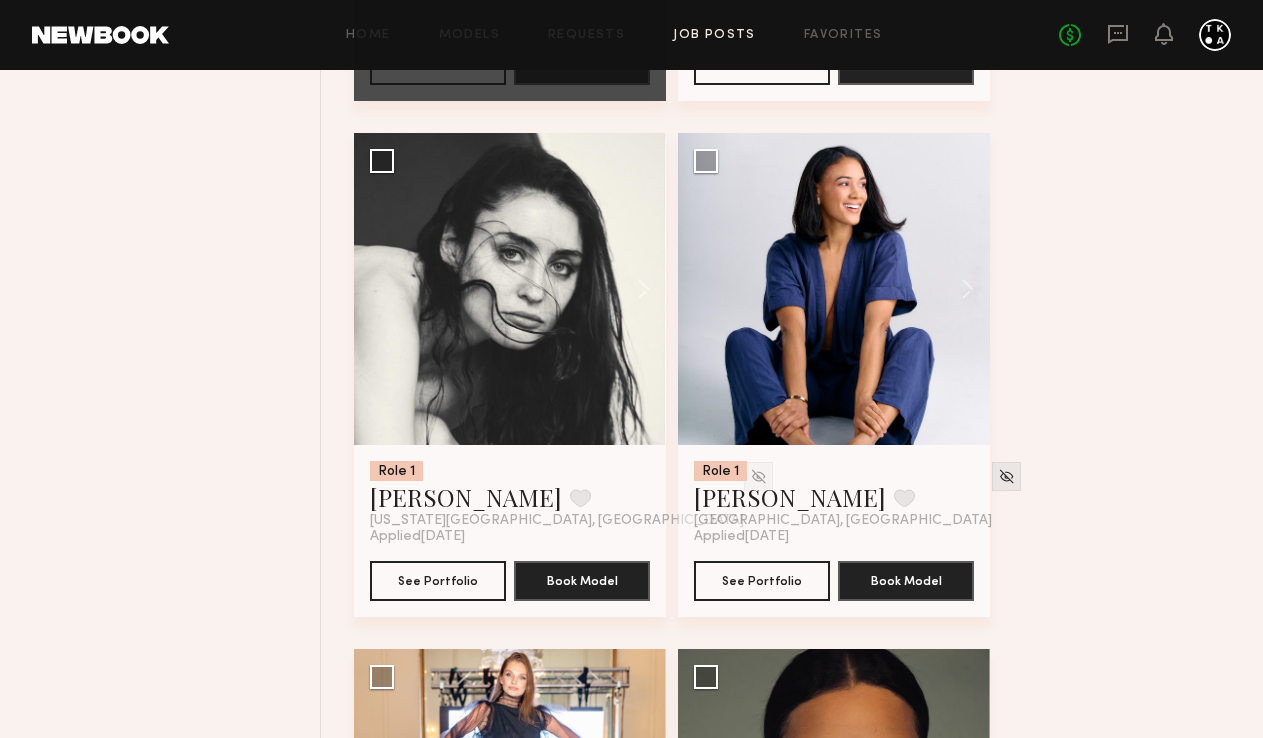 scroll, scrollTop: 1747, scrollLeft: 0, axis: vertical 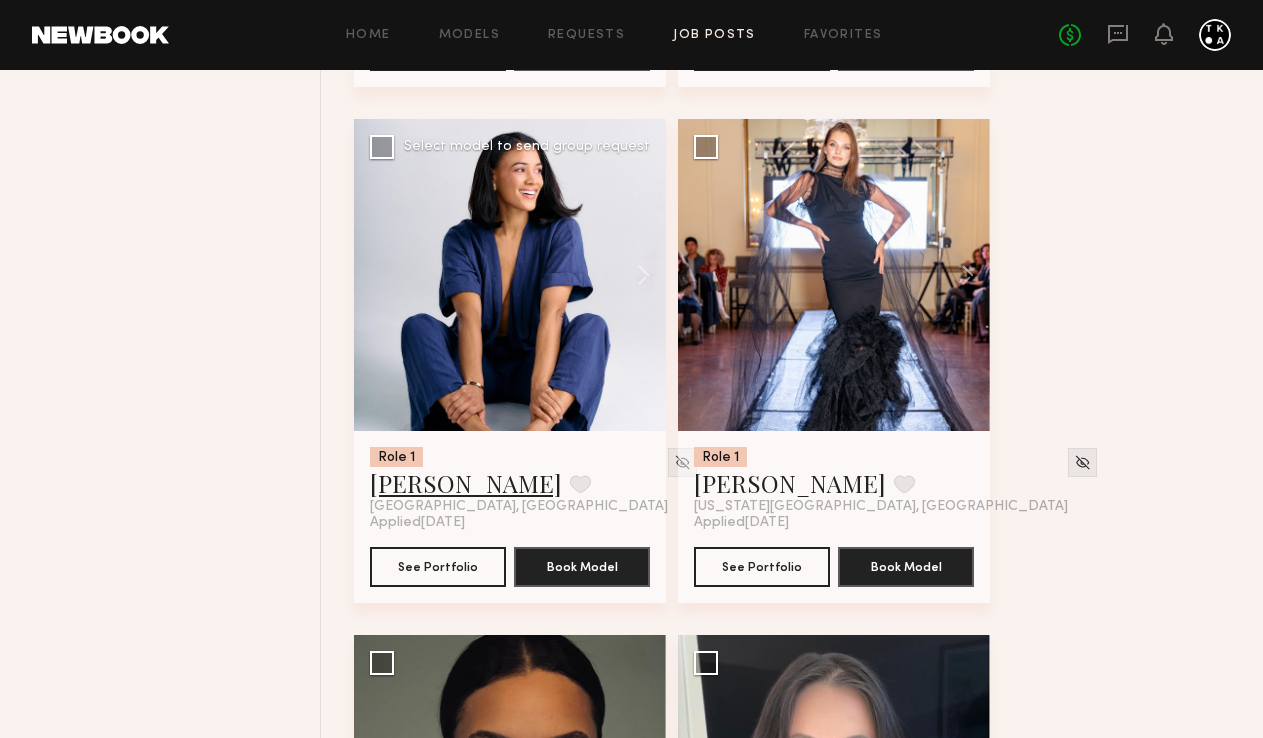 click on "Zoe M." 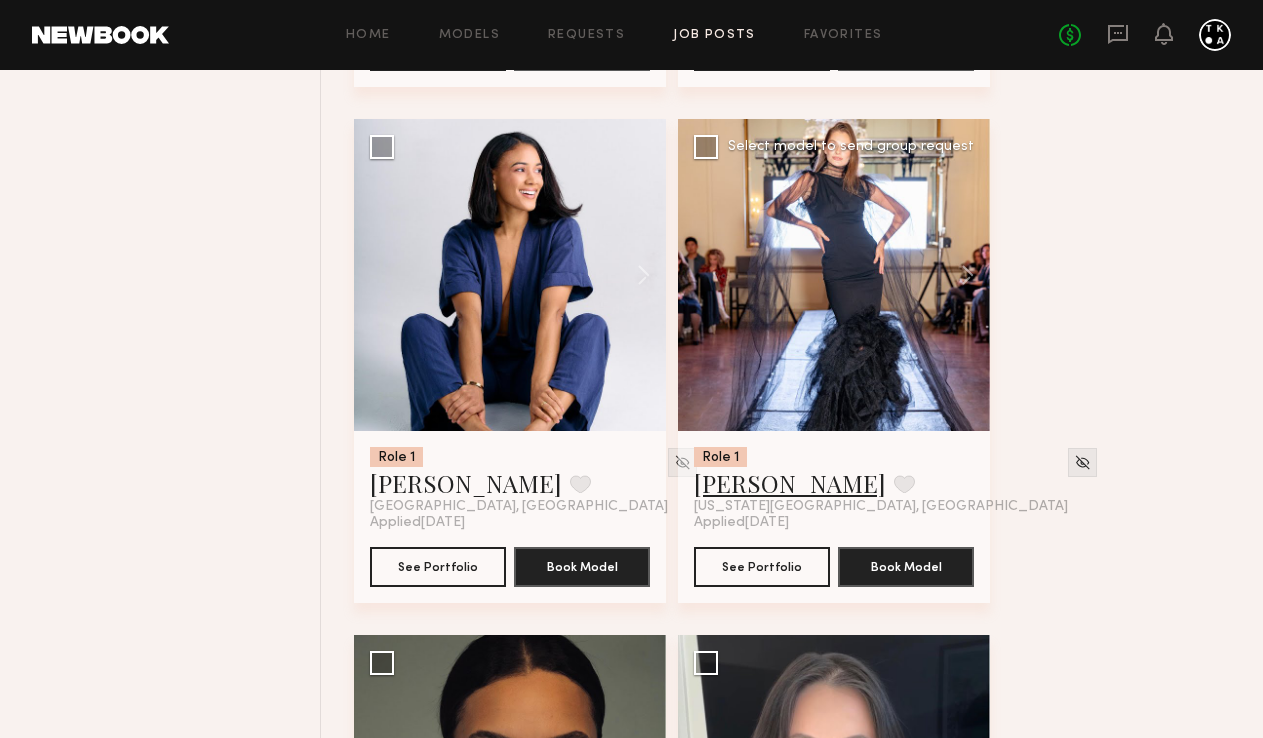 click on "Olga K." 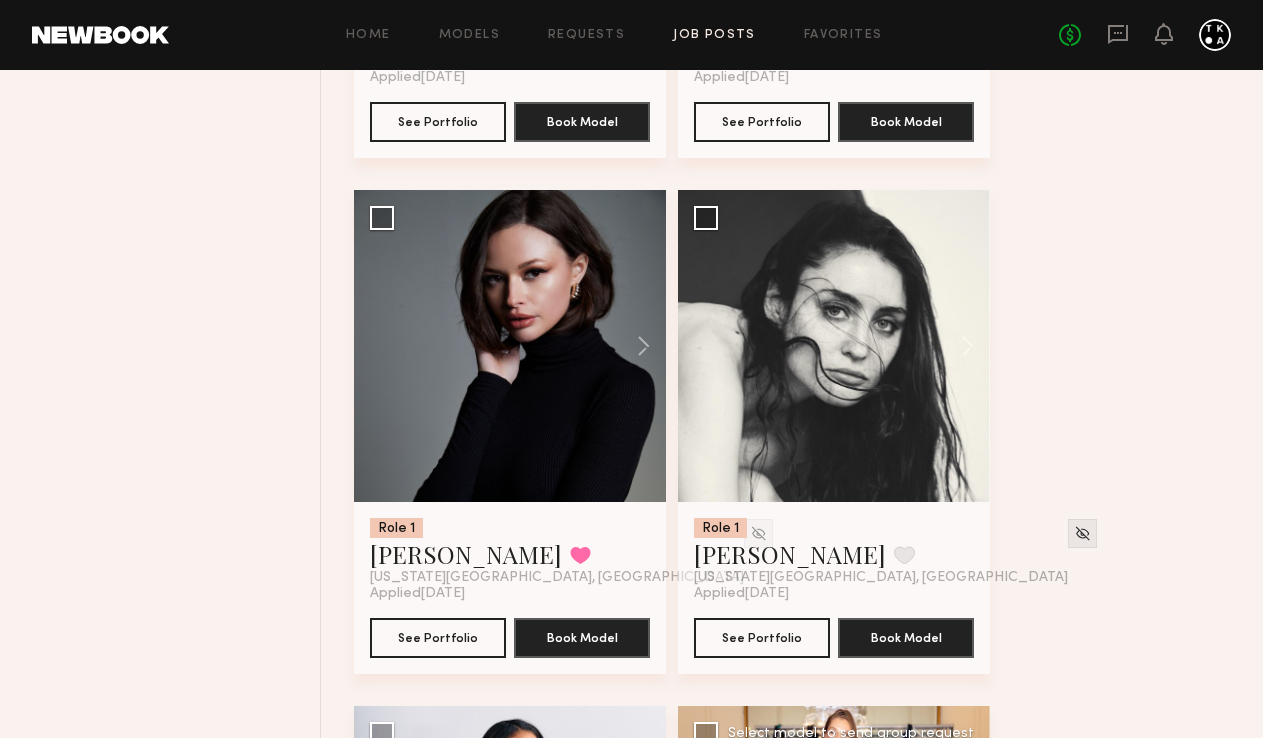 scroll, scrollTop: 1129, scrollLeft: 0, axis: vertical 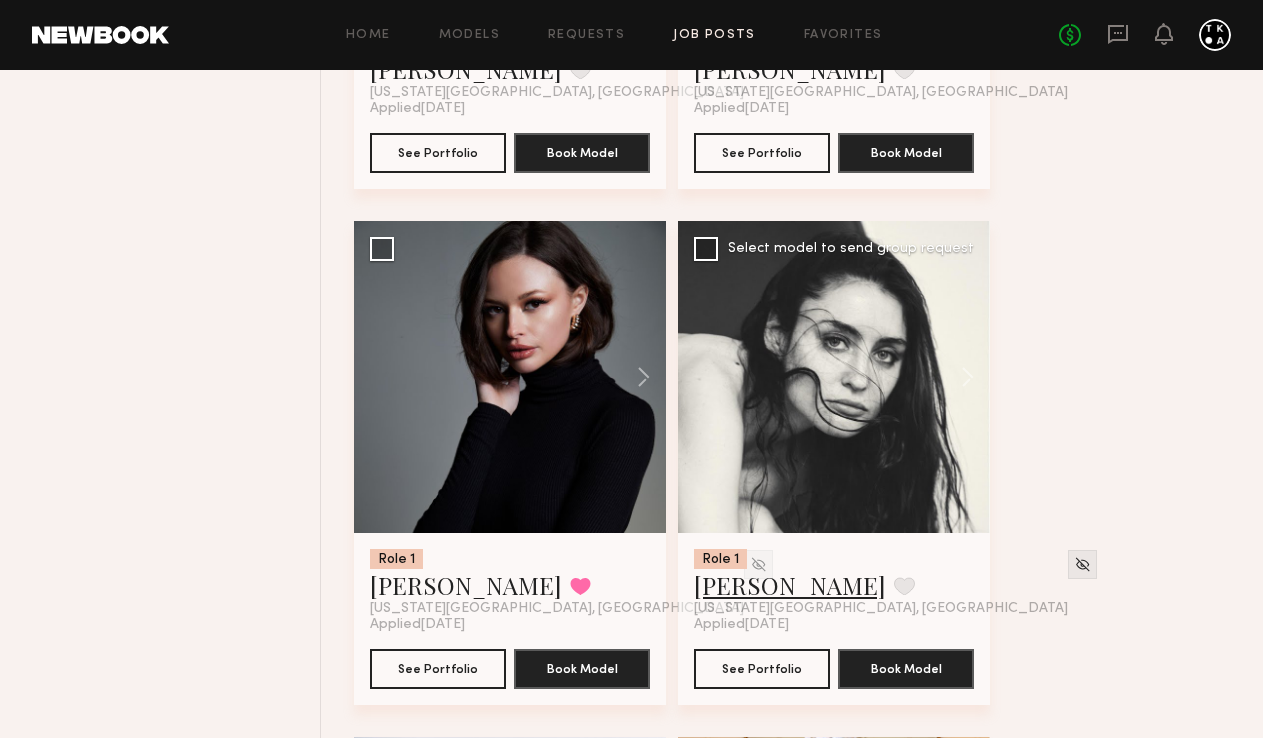 click on "Faina B." 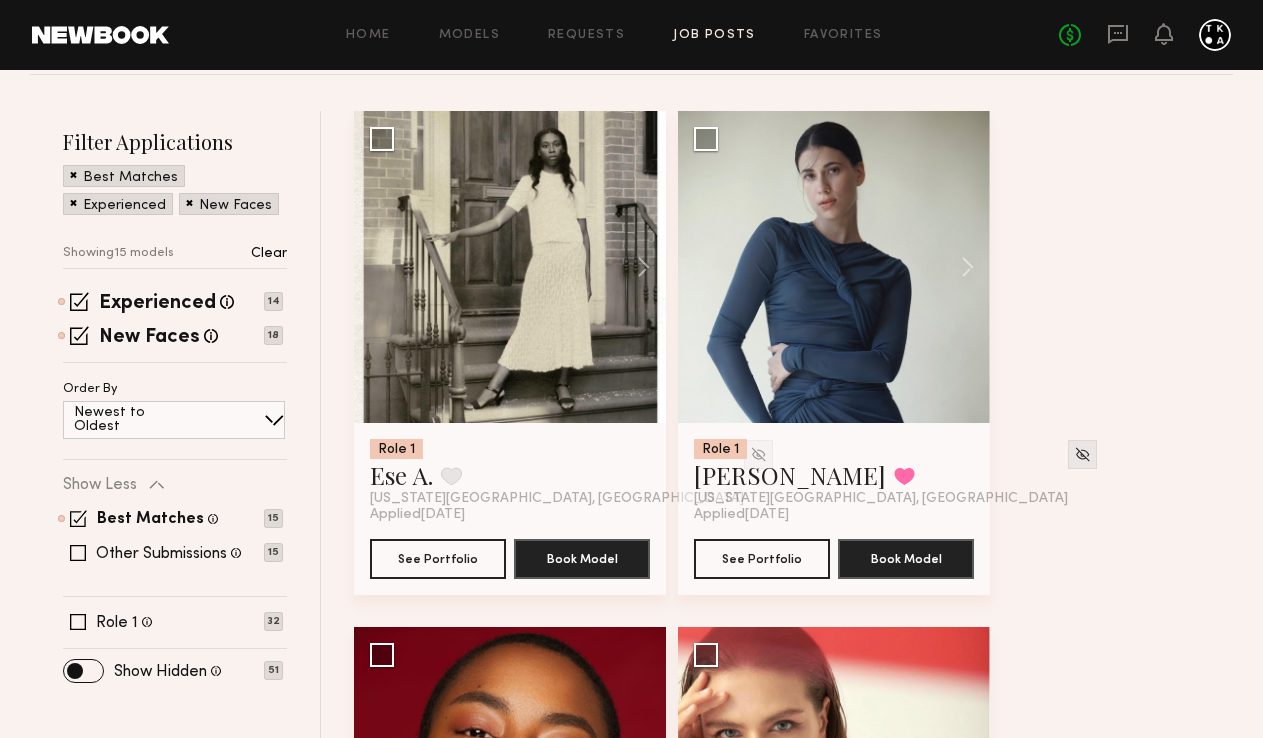 scroll, scrollTop: 219, scrollLeft: 0, axis: vertical 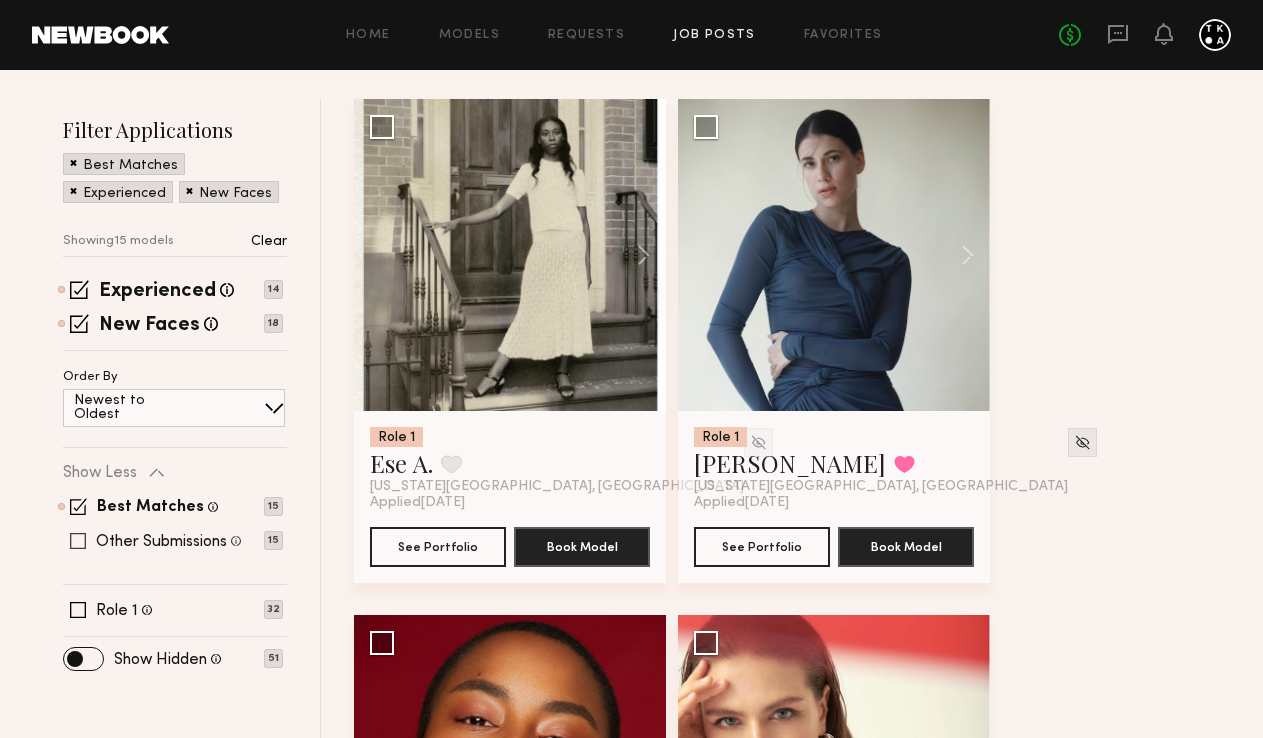click 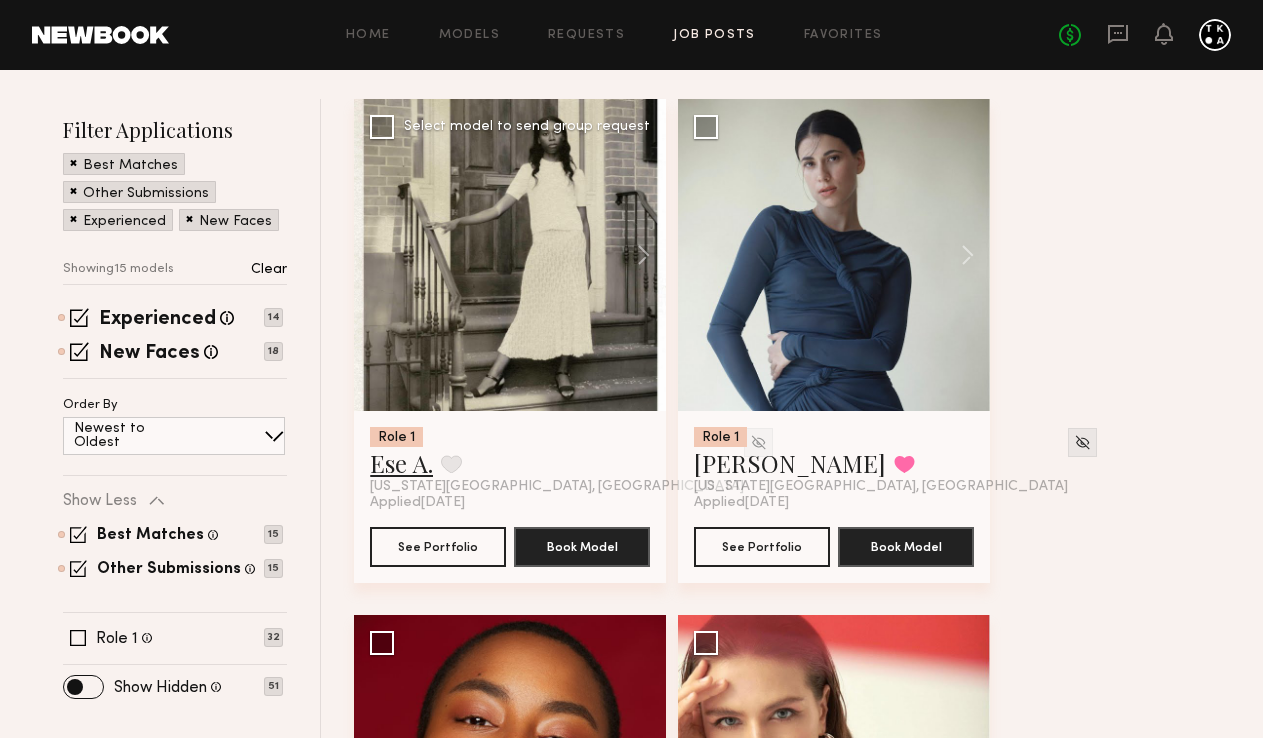 click on "Ese A." 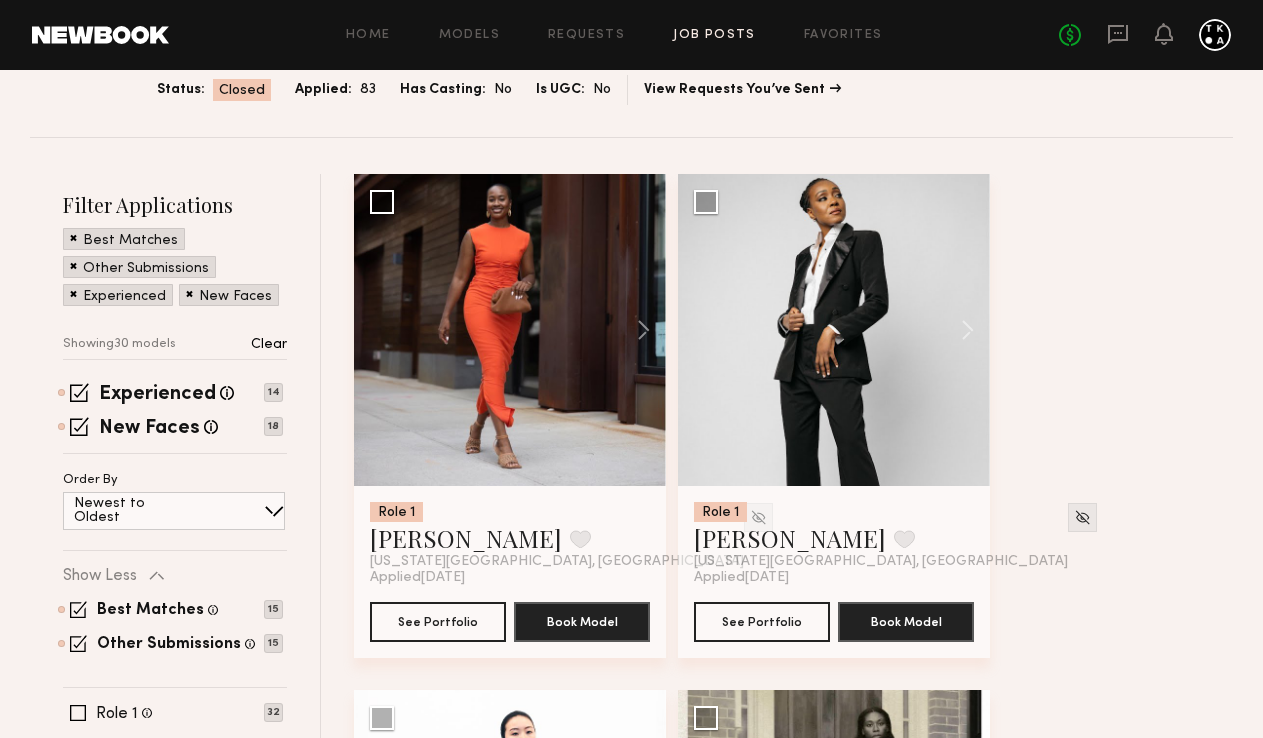scroll, scrollTop: 204, scrollLeft: 0, axis: vertical 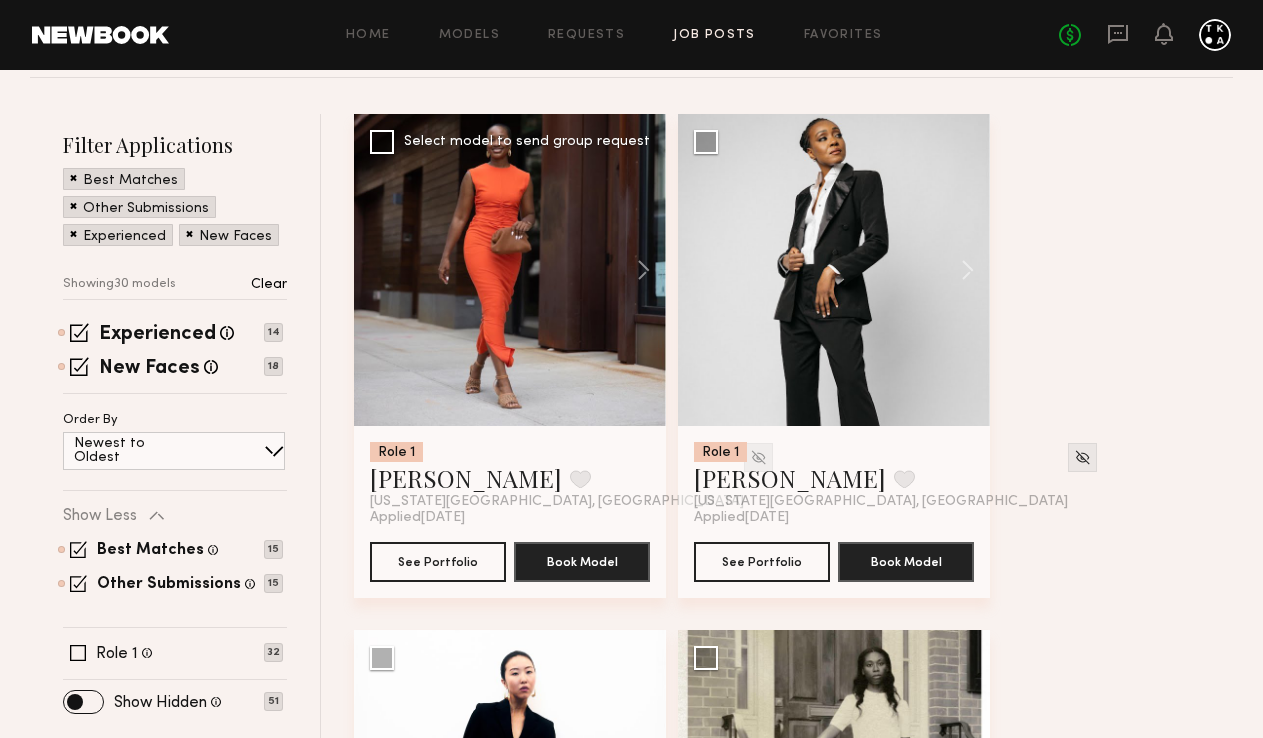 click 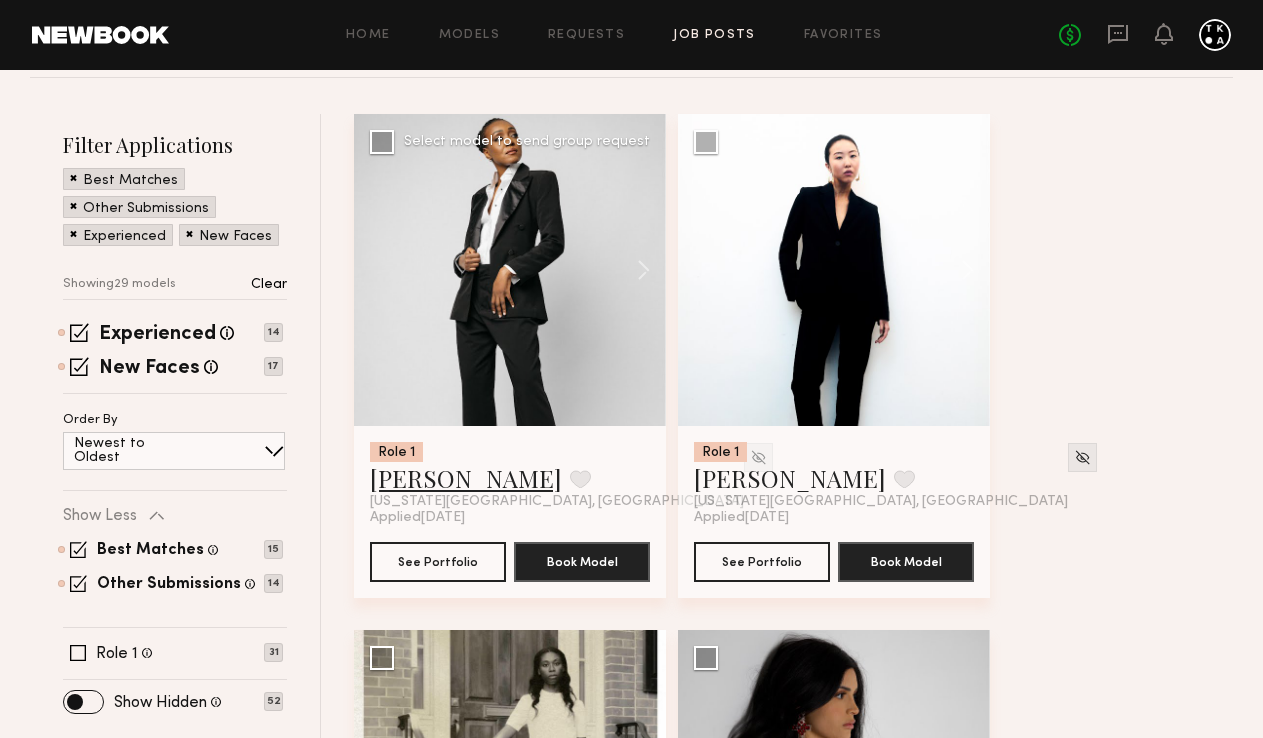 click on "Barbara J." 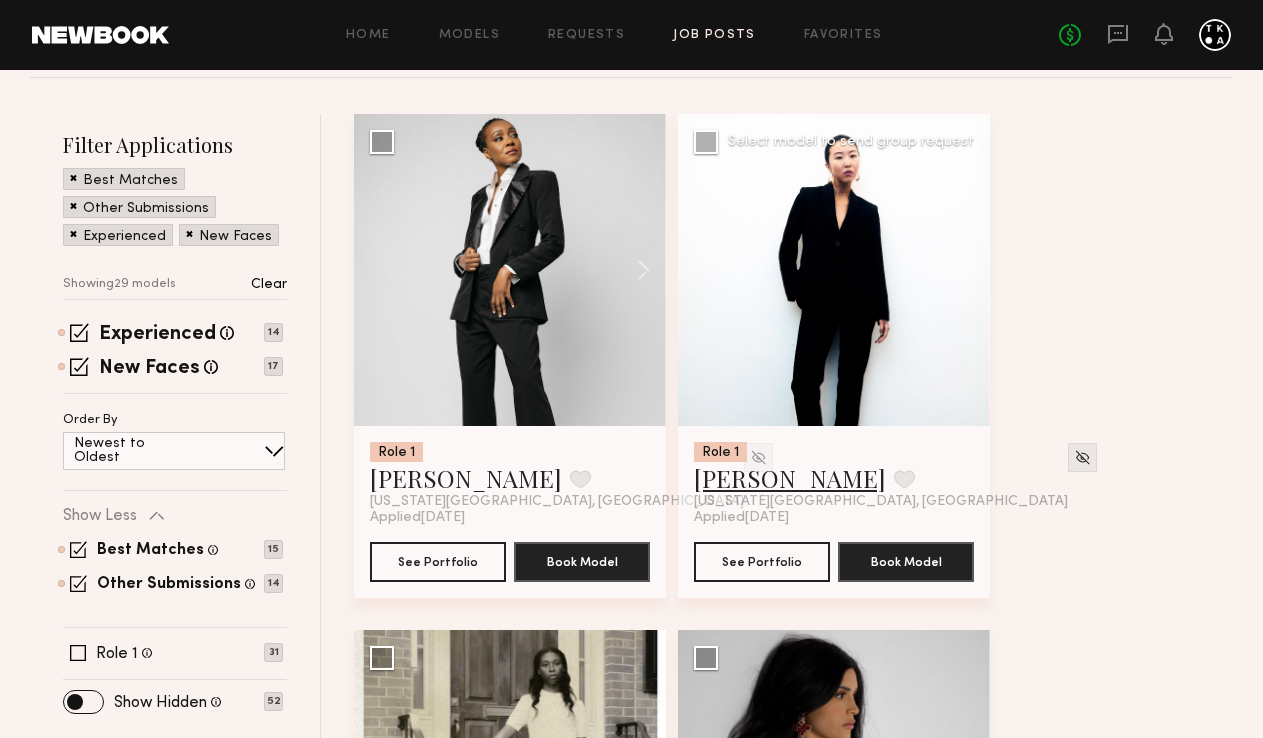 click on "Tenny Z." 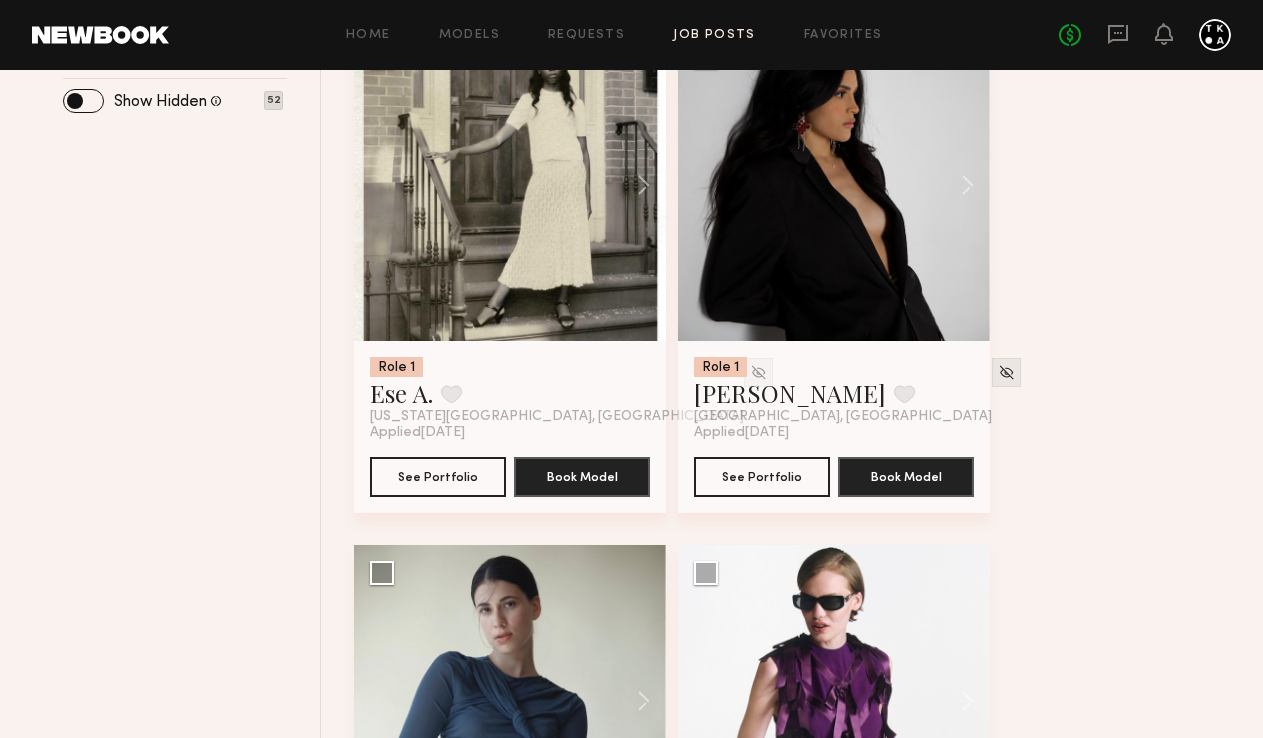 scroll, scrollTop: 808, scrollLeft: 0, axis: vertical 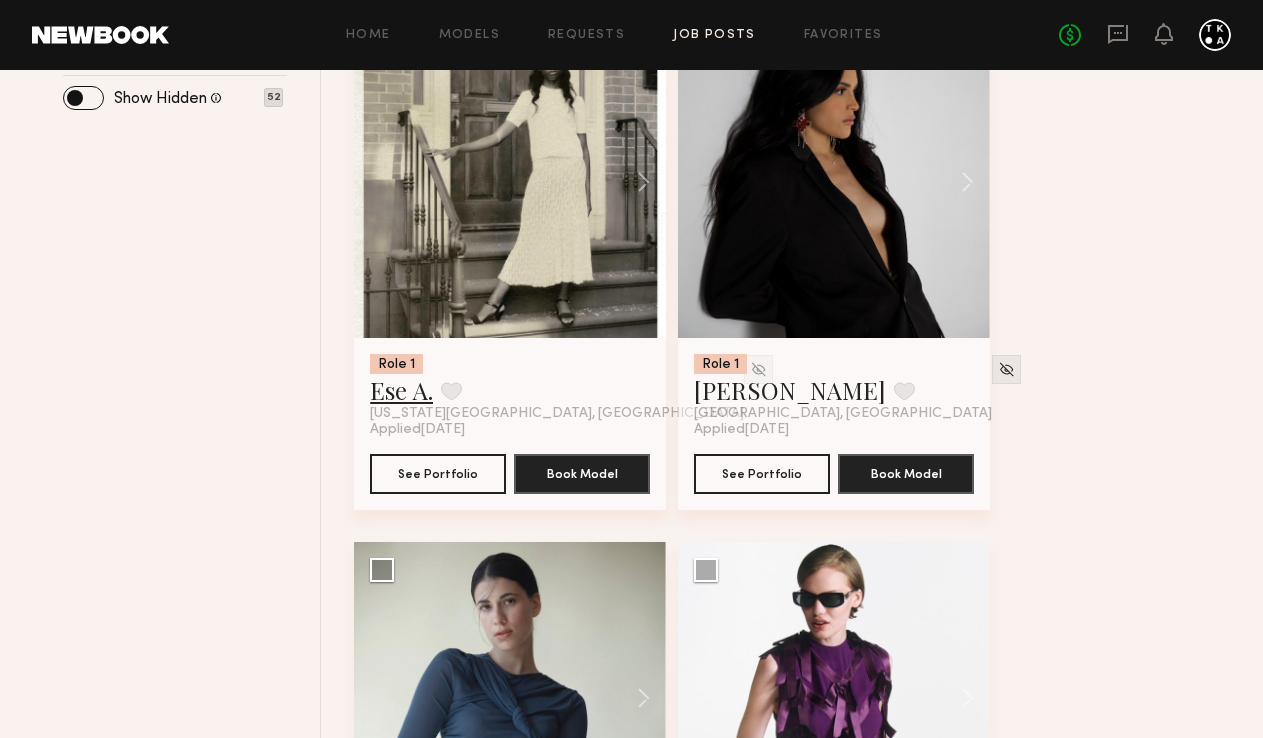 click on "Ese A." 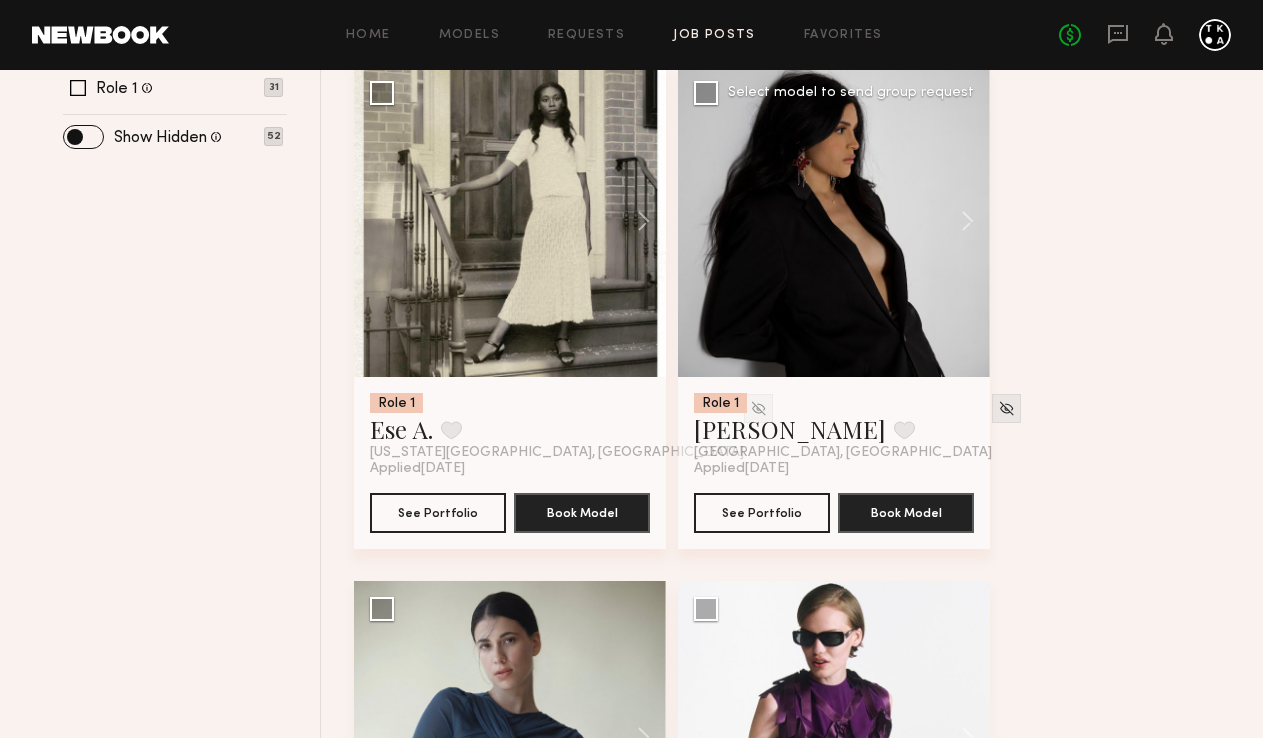 scroll, scrollTop: 762, scrollLeft: 0, axis: vertical 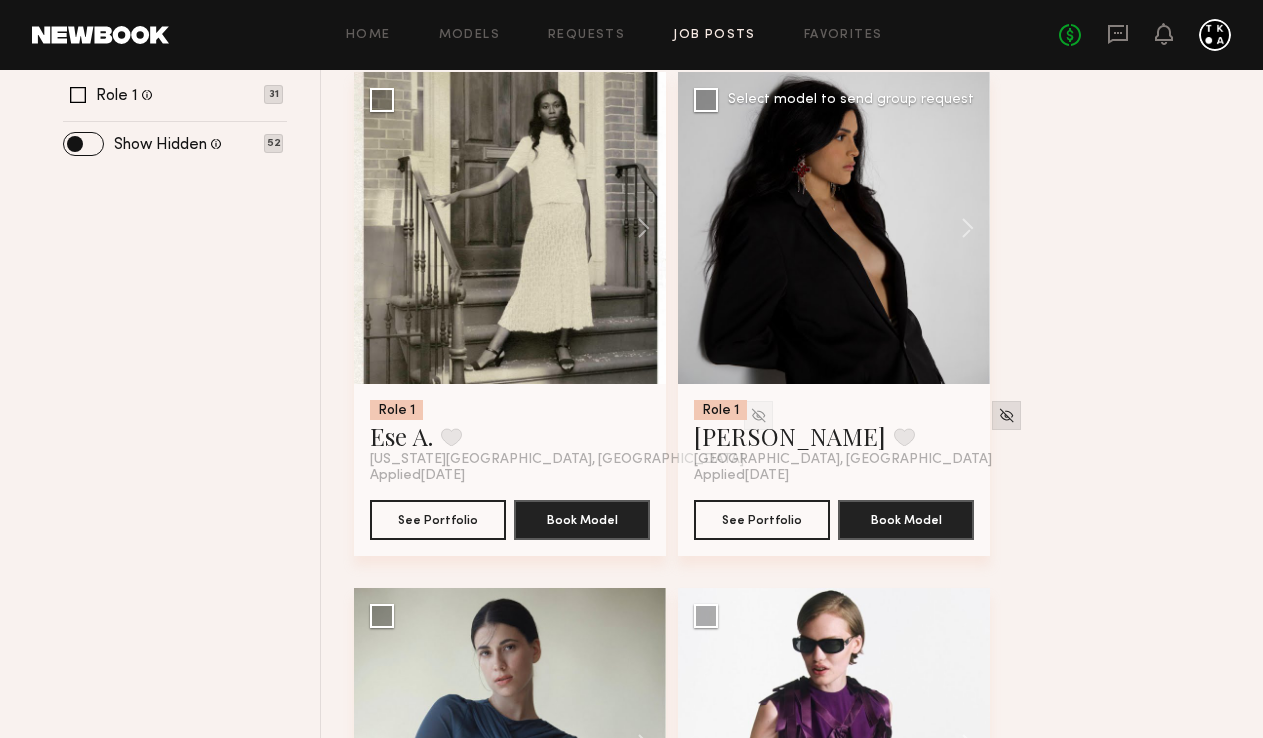 click 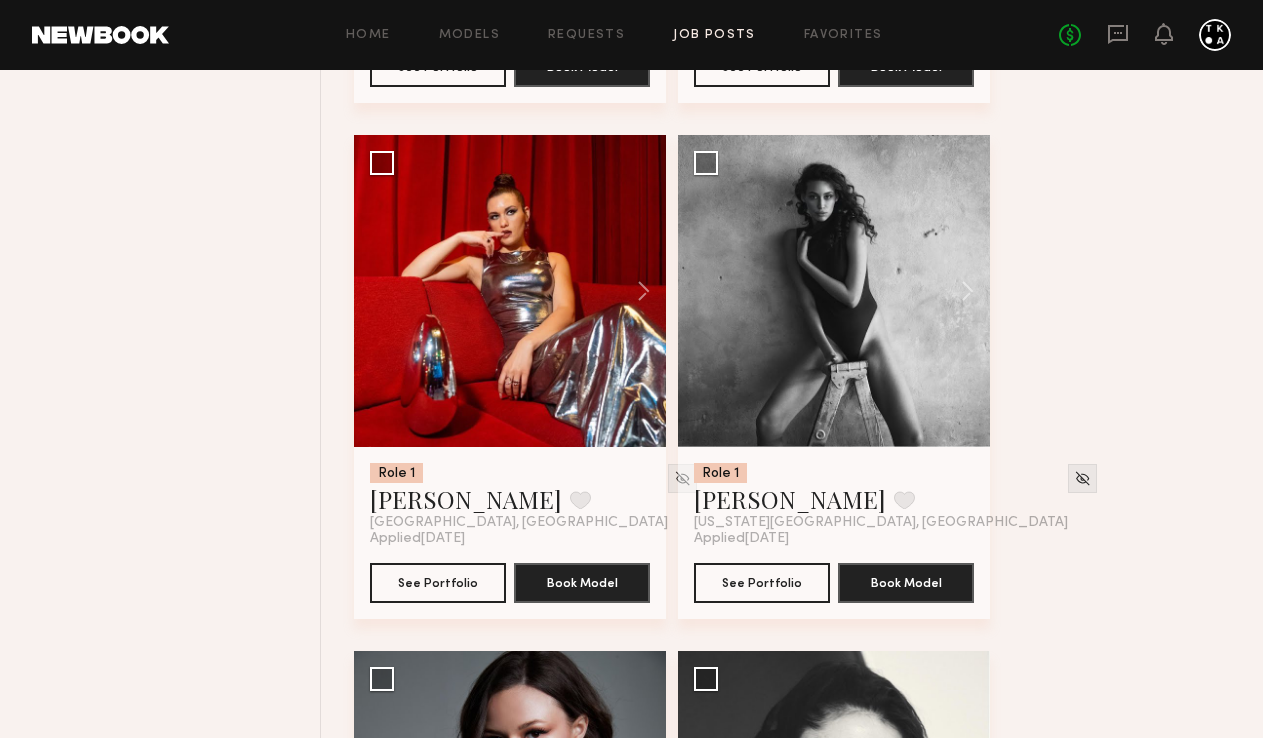 scroll, scrollTop: 2246, scrollLeft: 0, axis: vertical 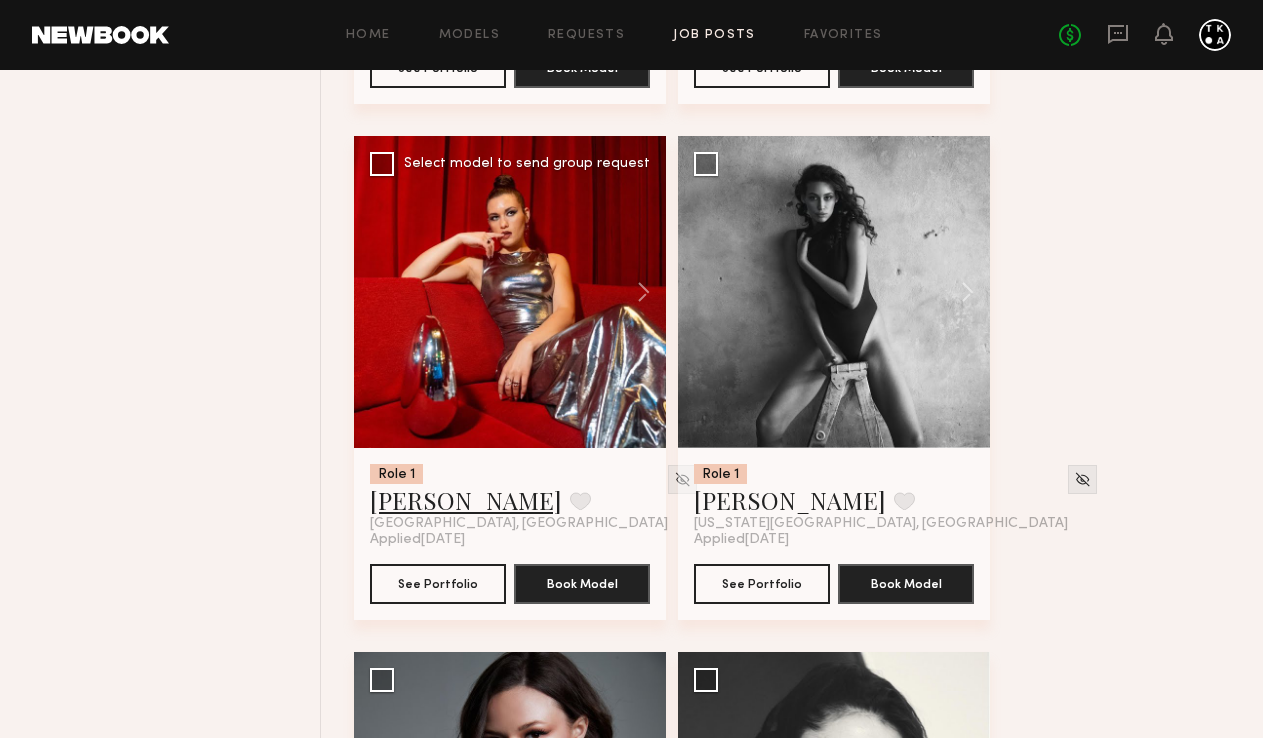click on "Naomi H." 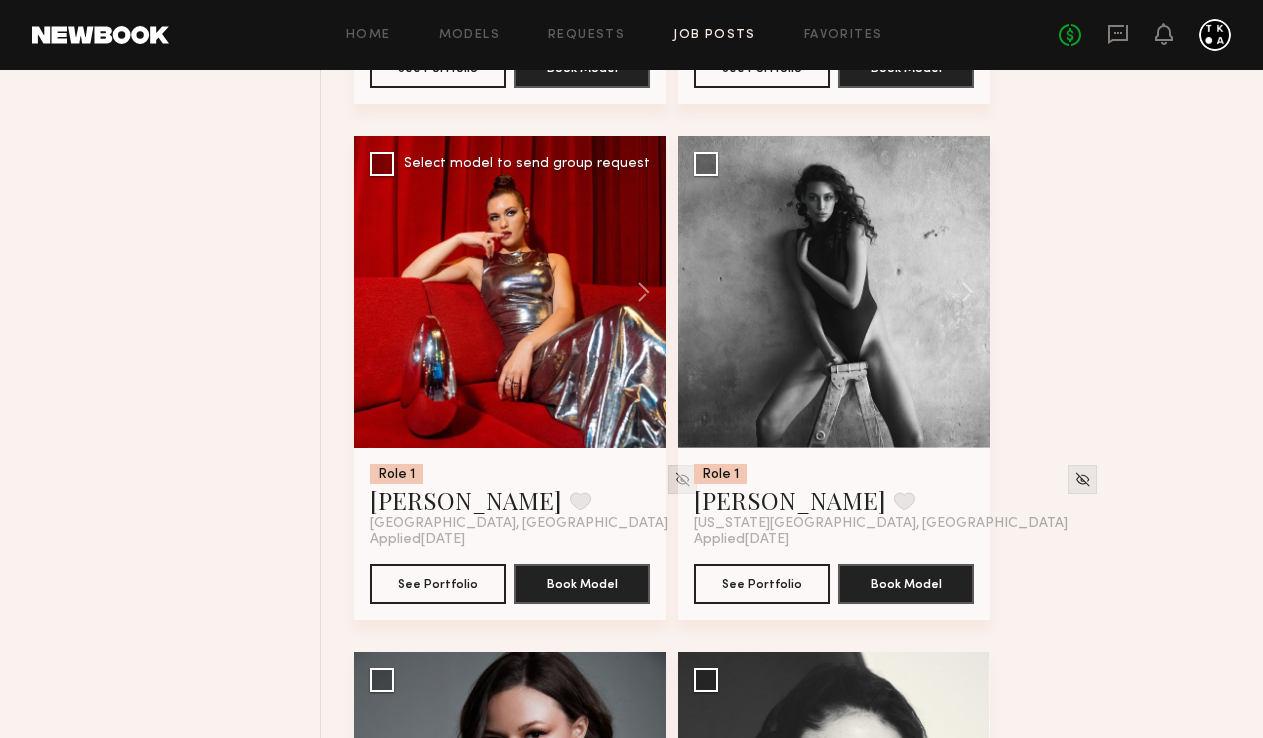 click 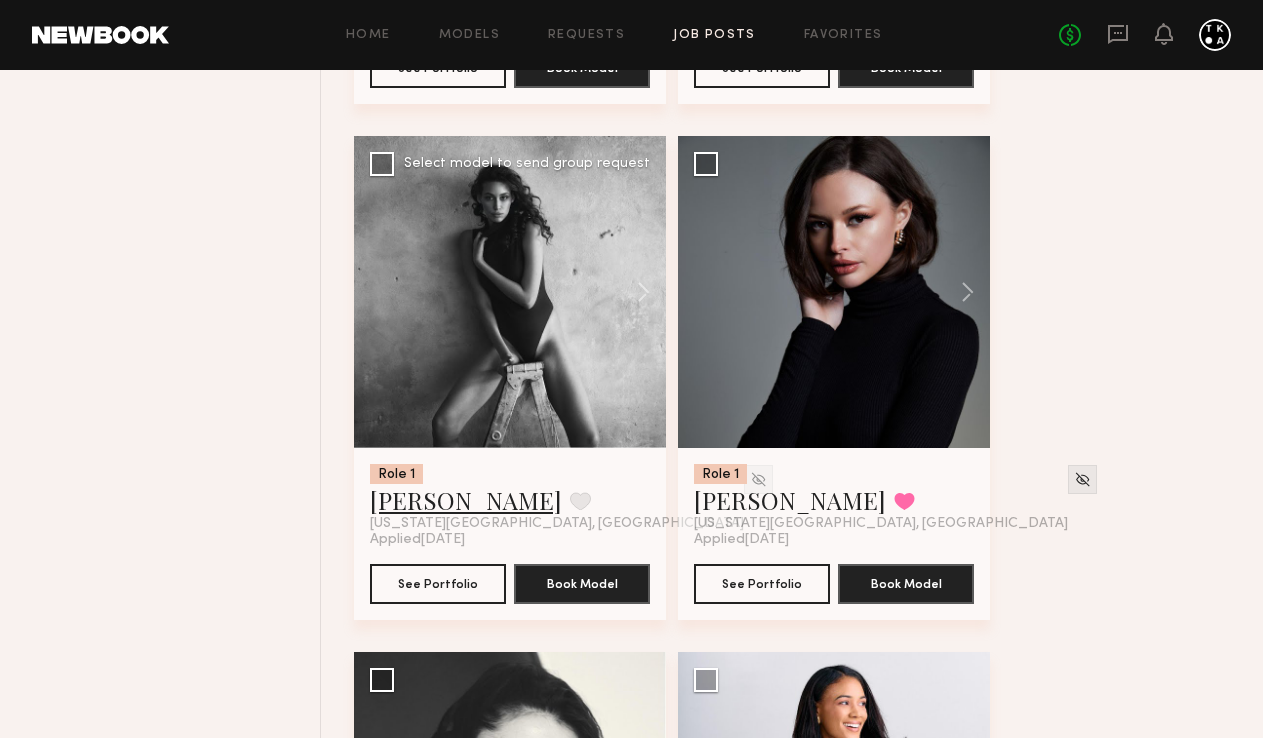 click on "Allyssa A." 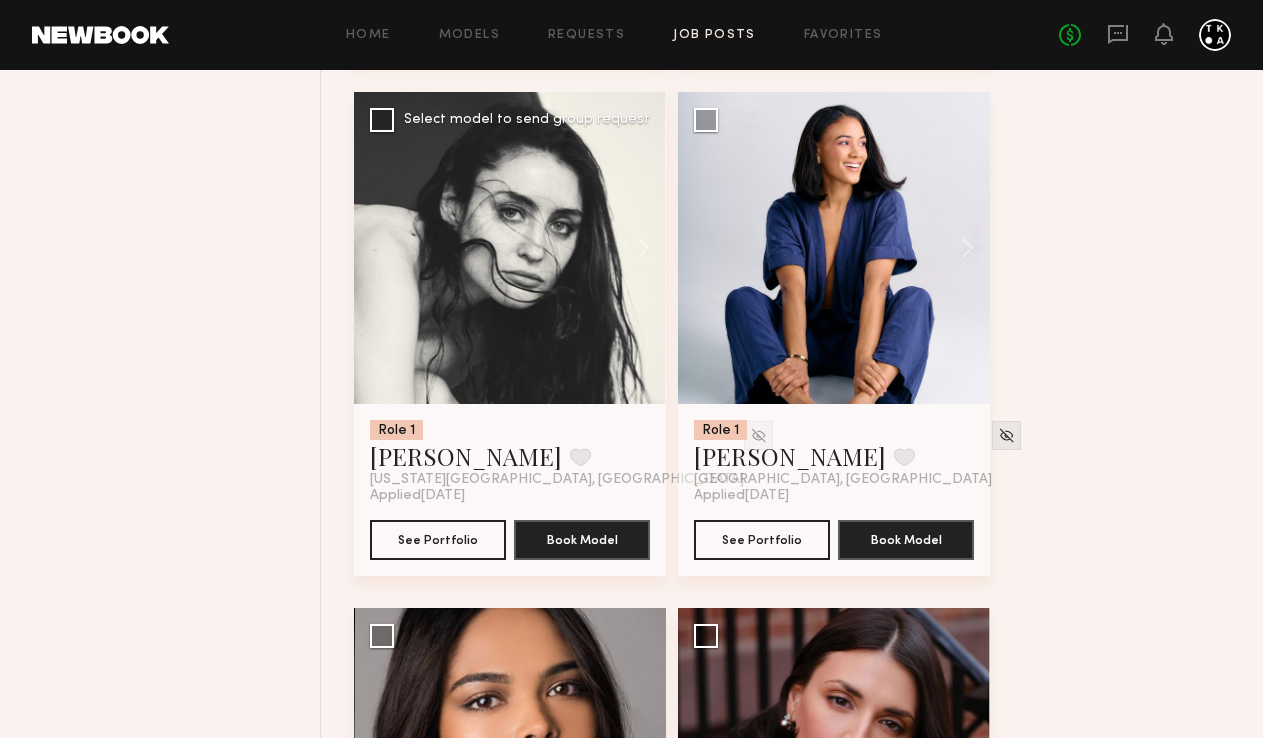 scroll, scrollTop: 2810, scrollLeft: 0, axis: vertical 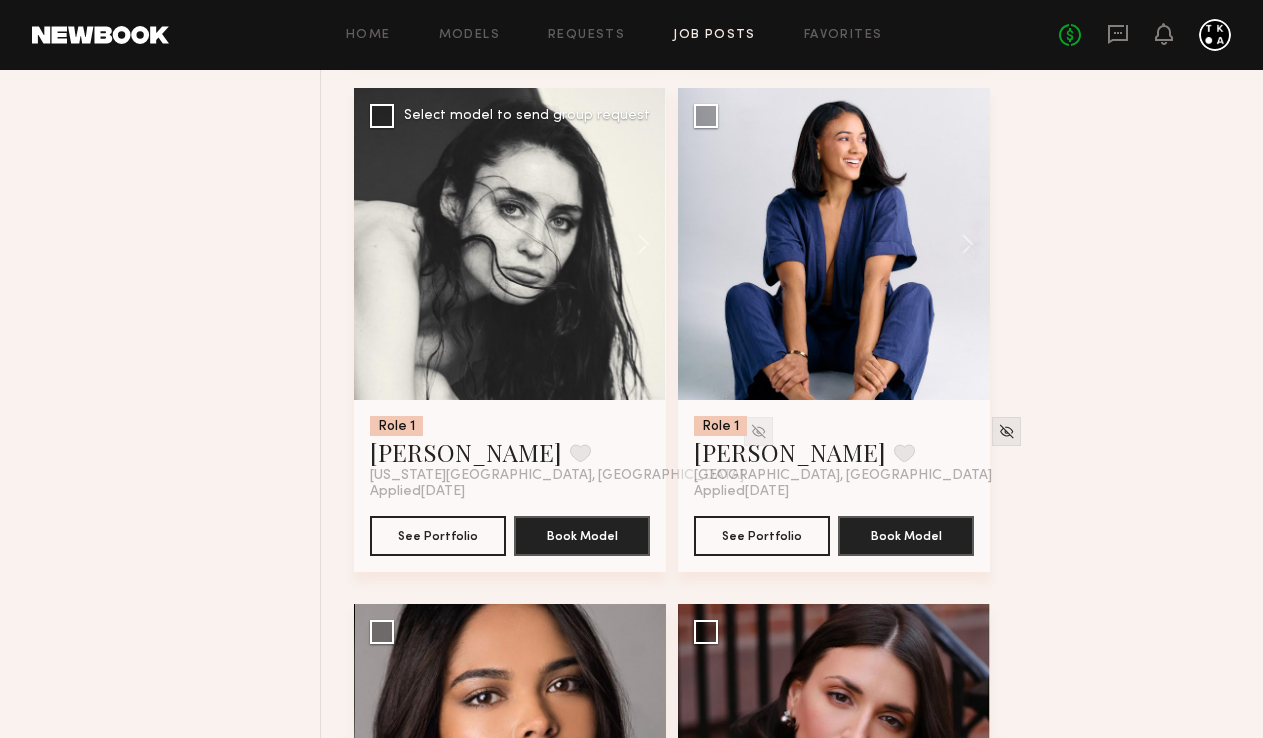 click 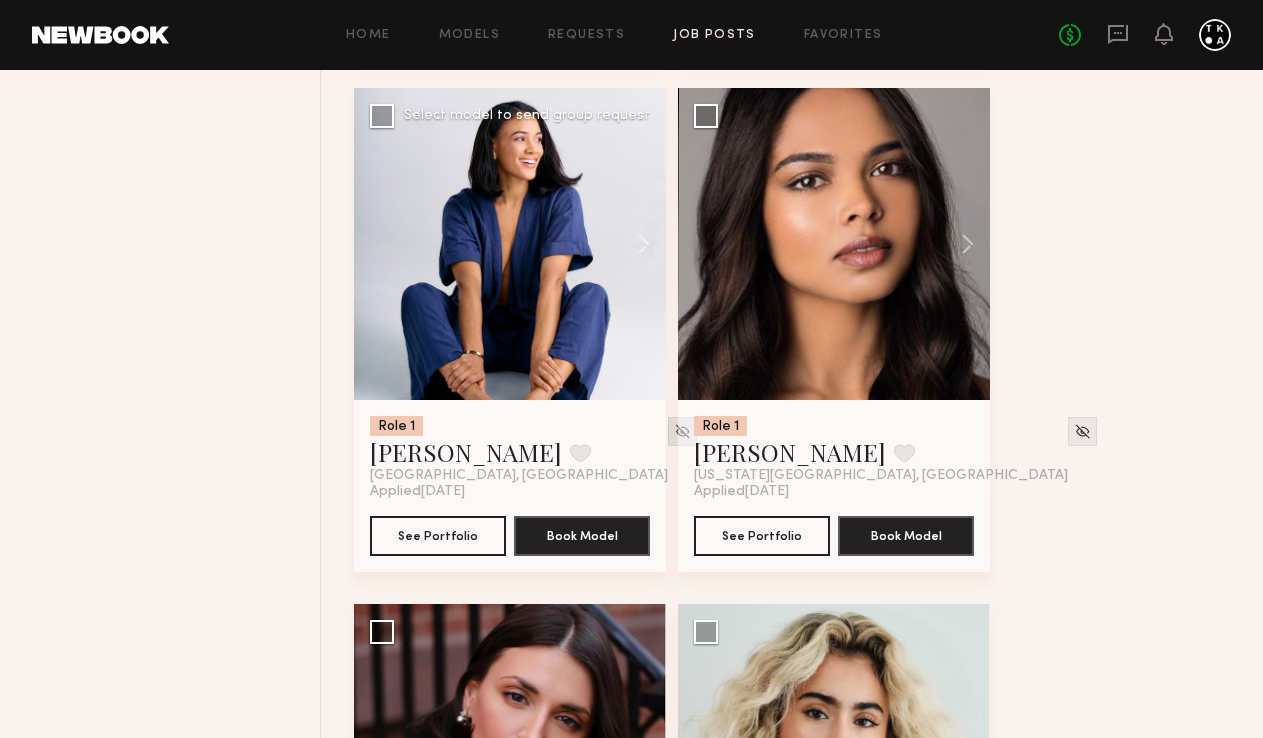 click 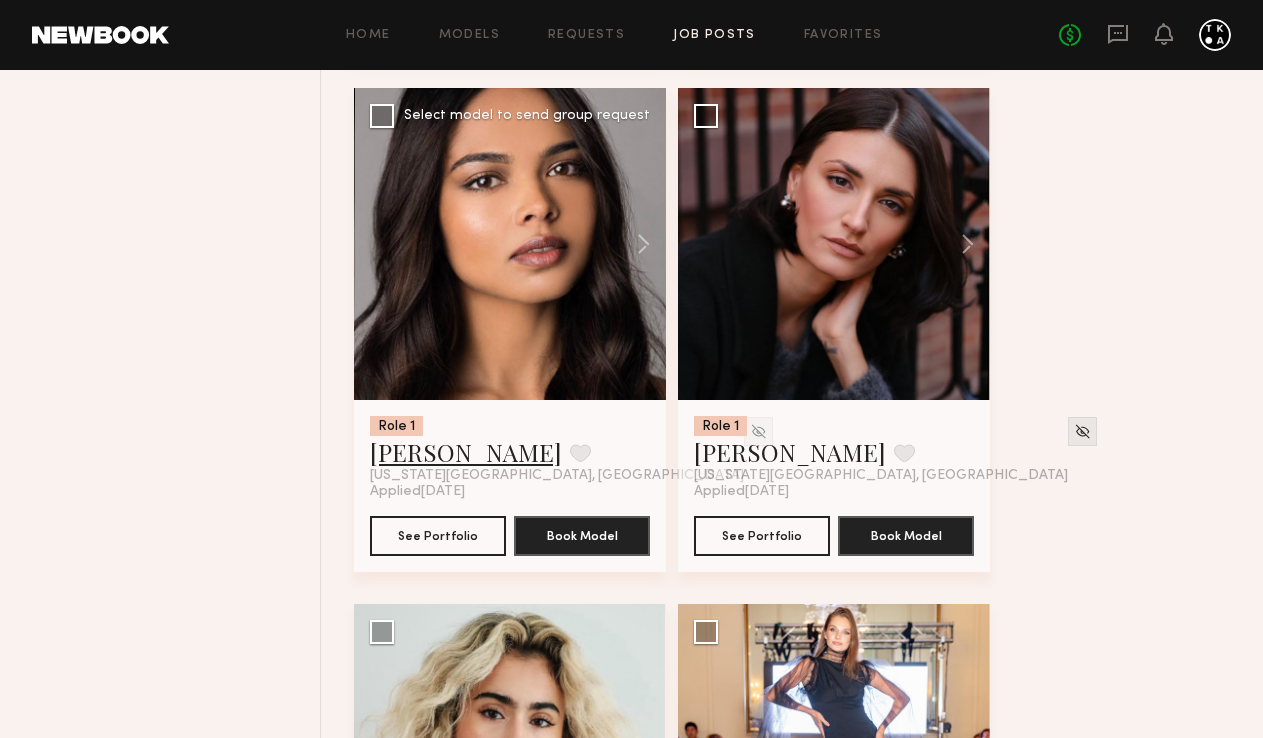 click on "Sharmin E." 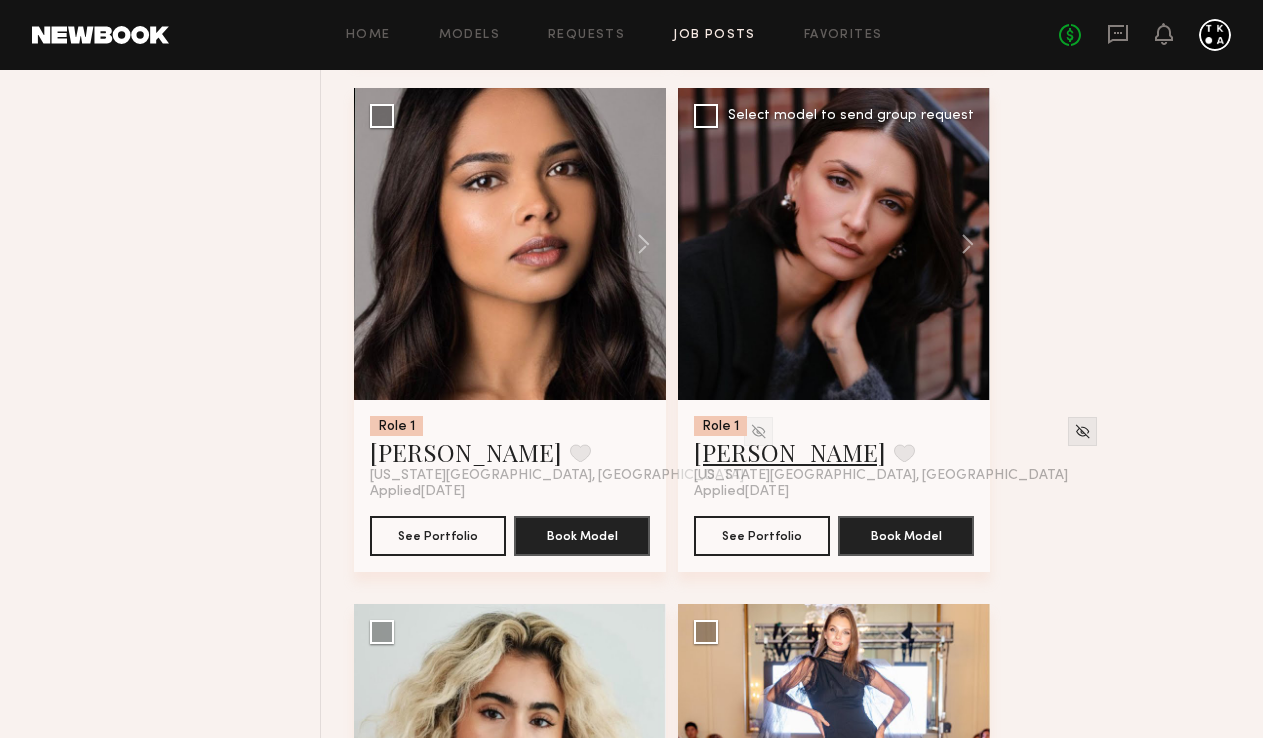 click on "Mariia C." 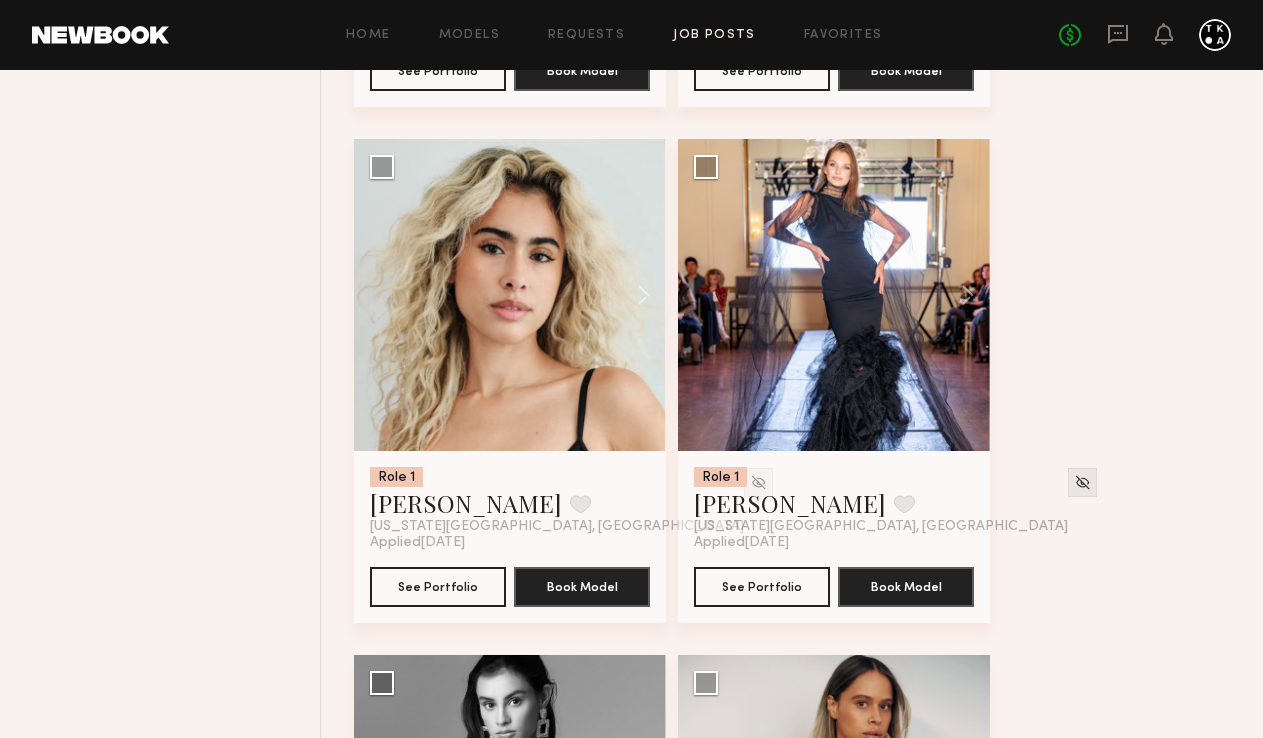 scroll, scrollTop: 3285, scrollLeft: 0, axis: vertical 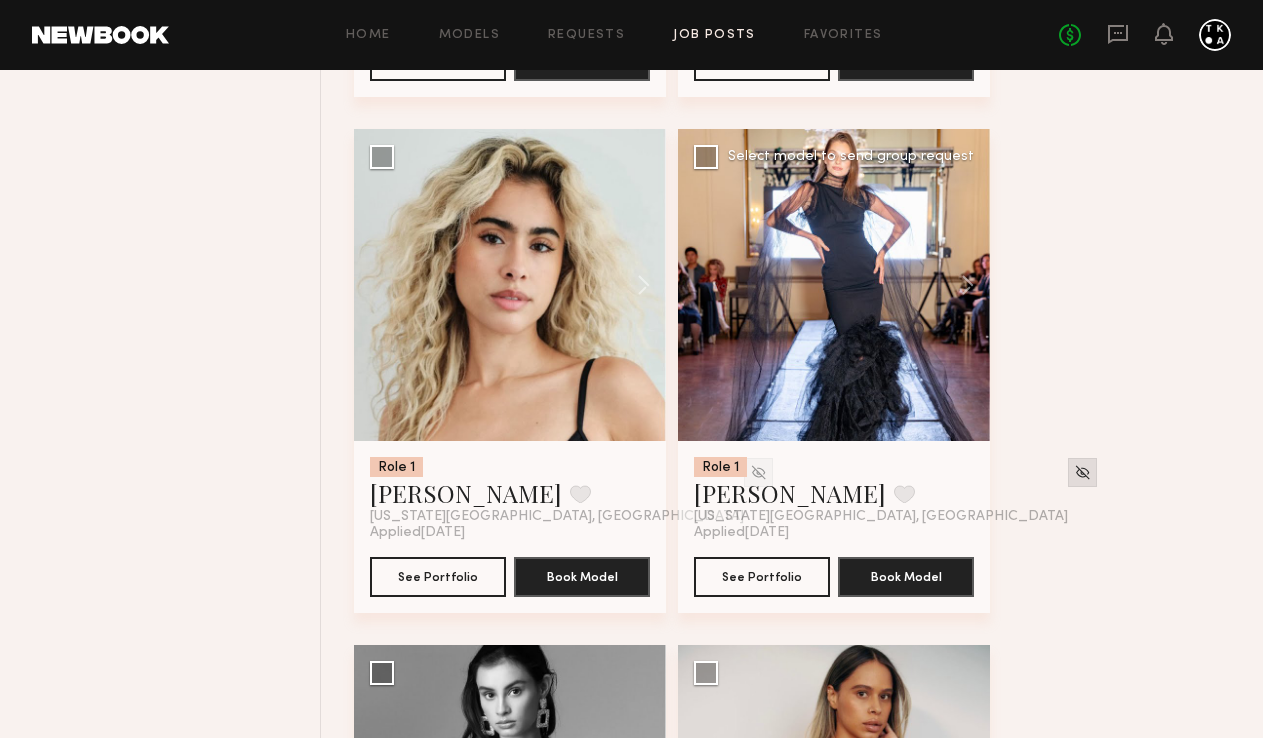 click 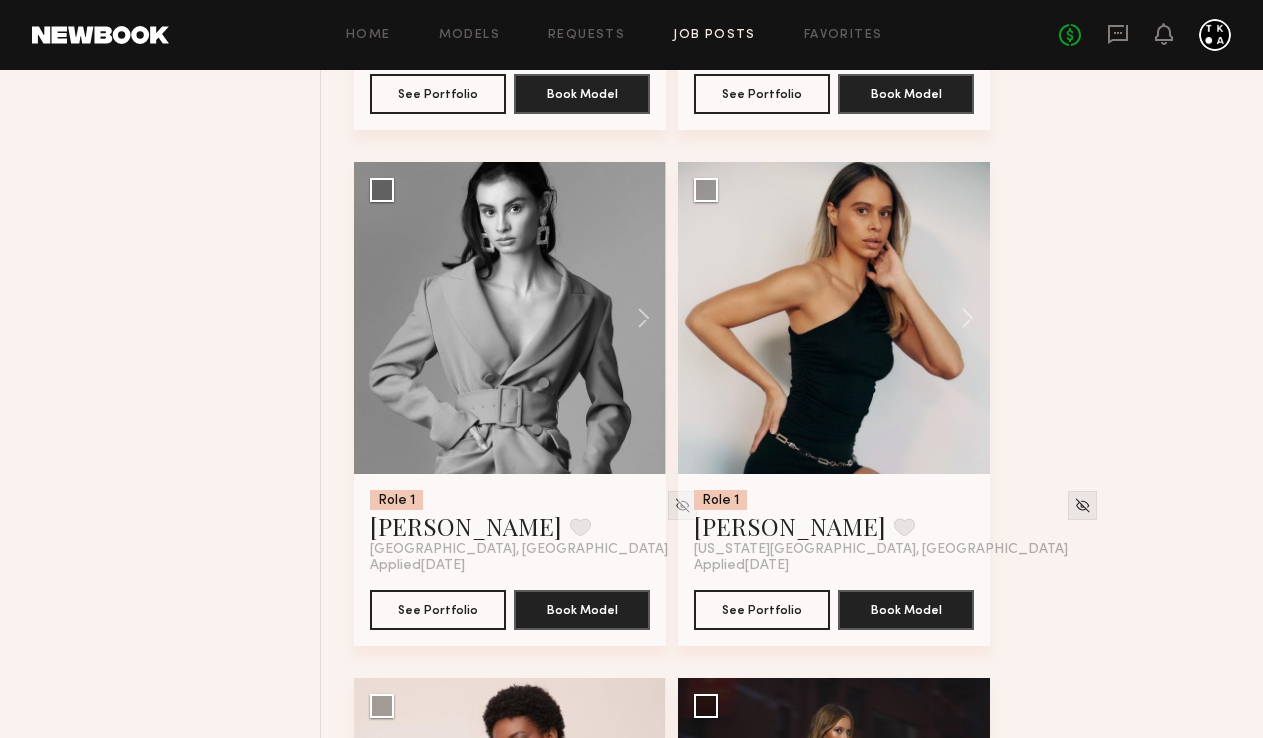 scroll, scrollTop: 3775, scrollLeft: 0, axis: vertical 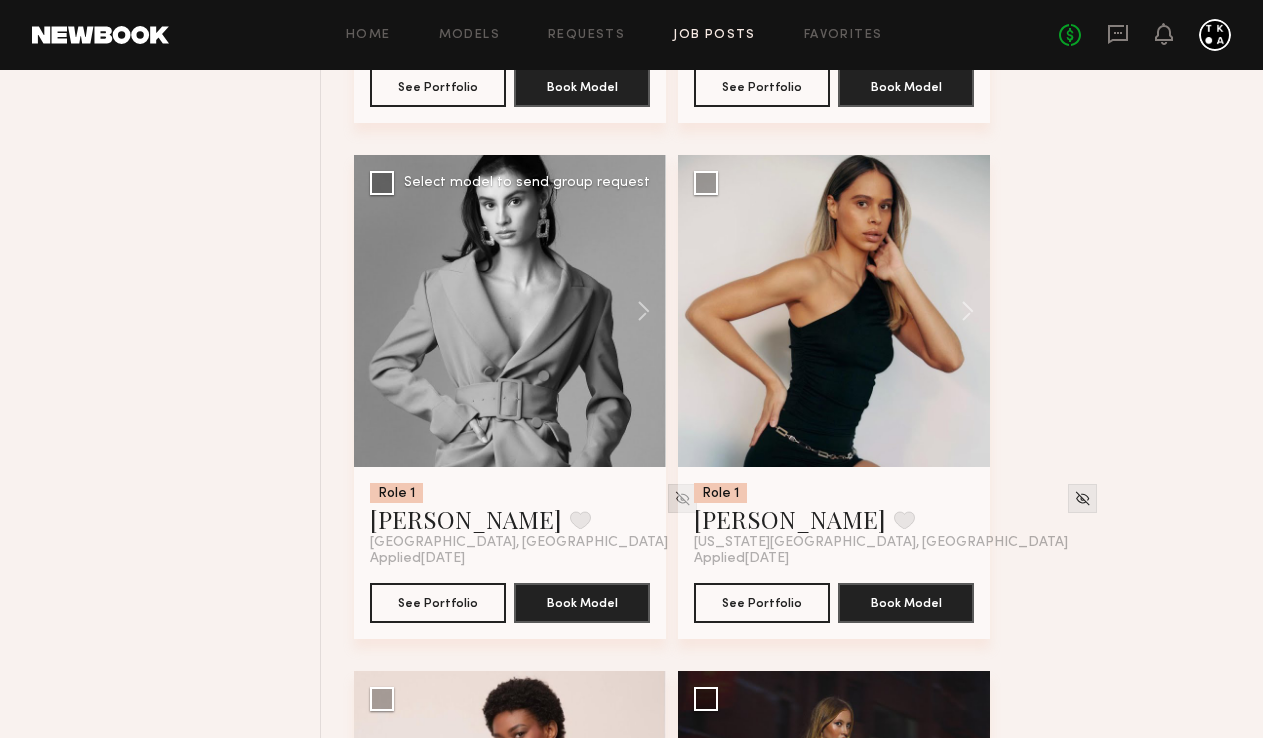 click 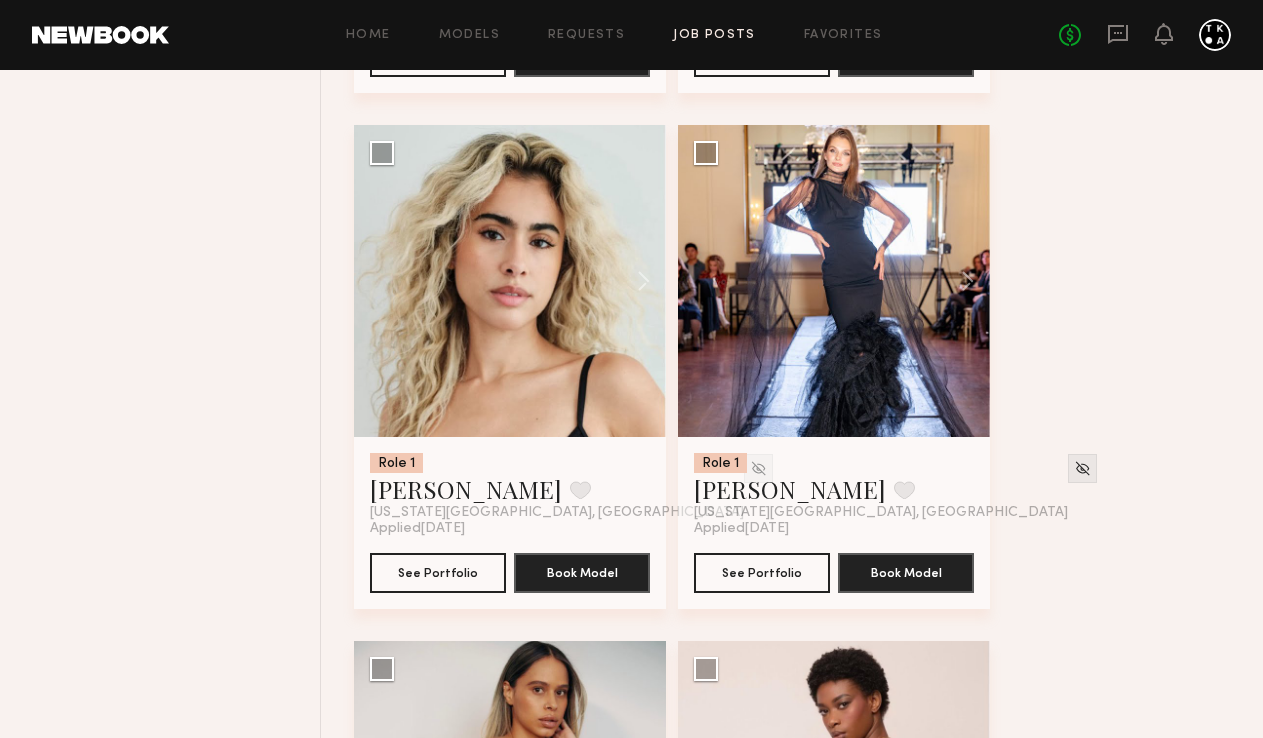 scroll, scrollTop: 3282, scrollLeft: 0, axis: vertical 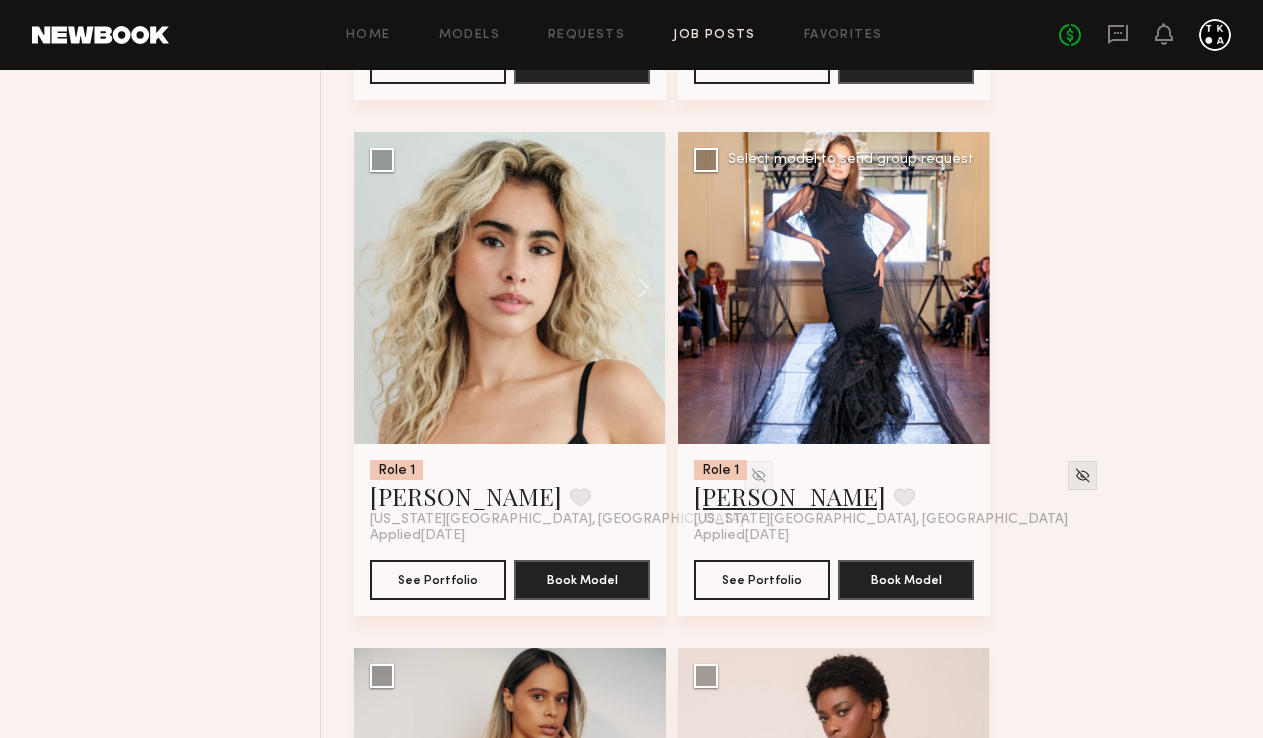 click on "Olga K." 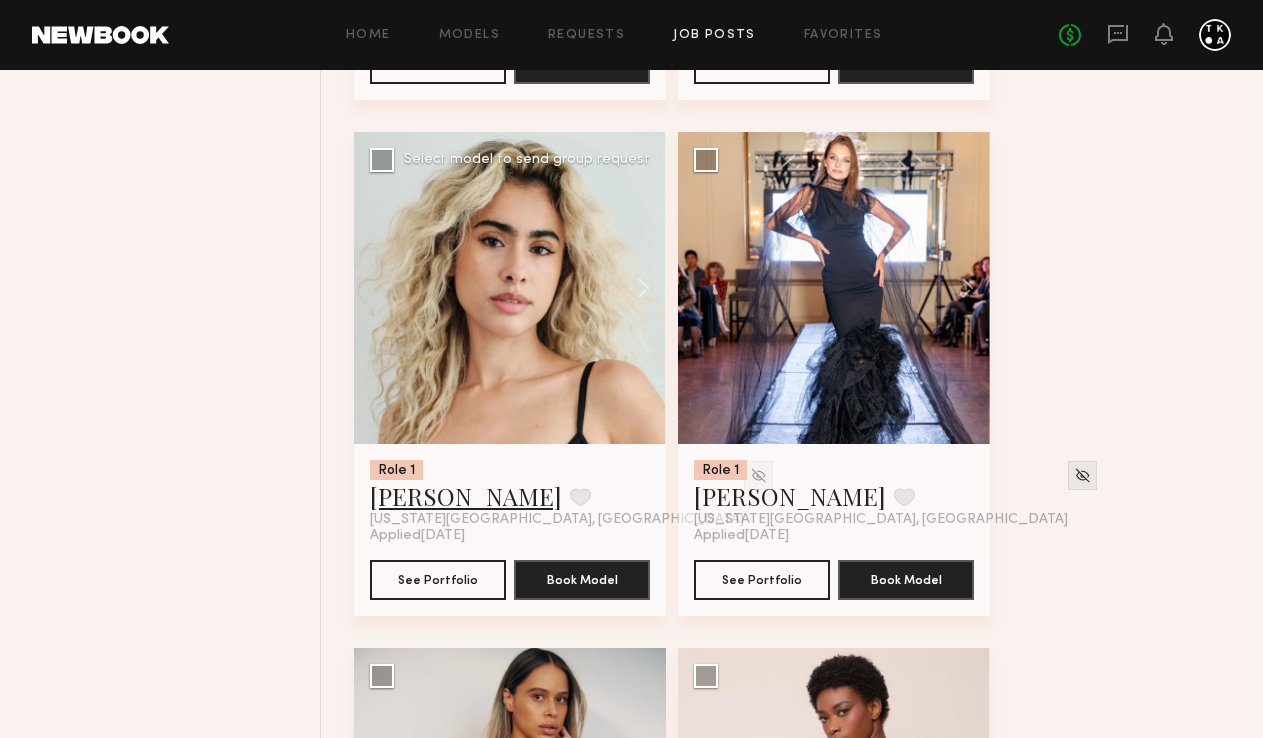 click on "[PERSON_NAME]" 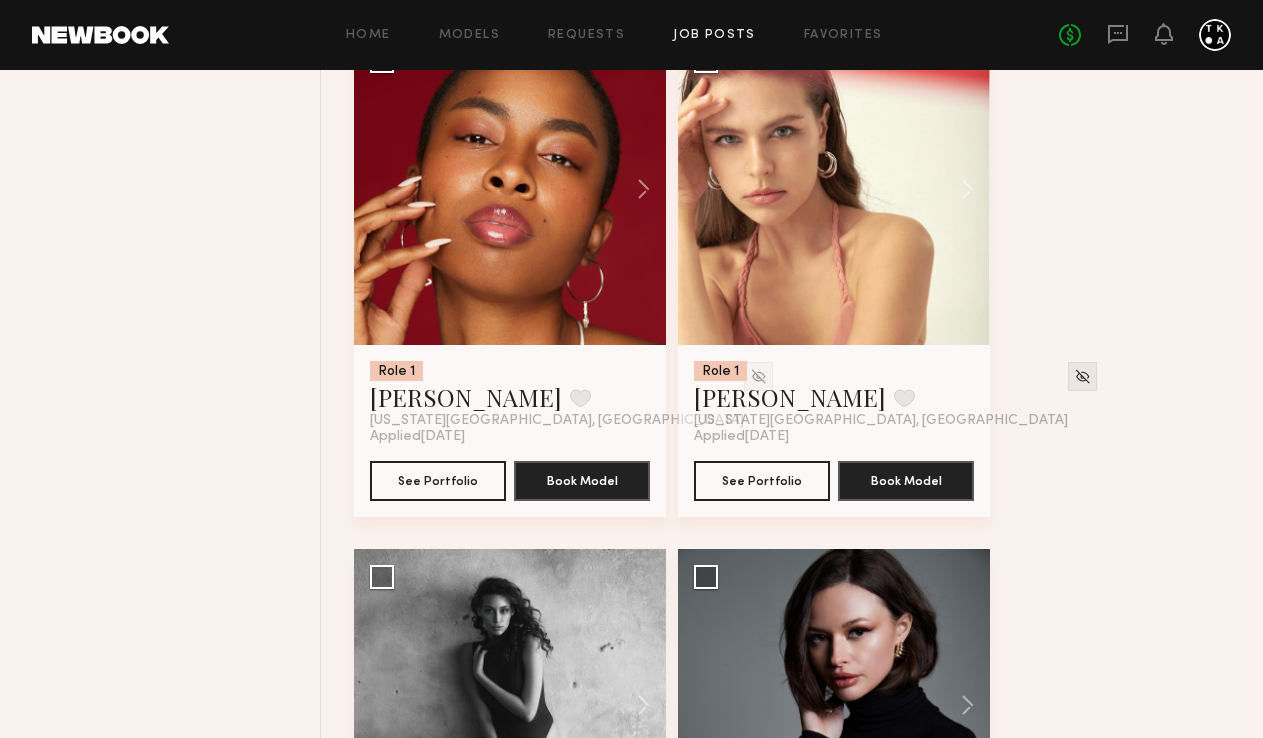 scroll, scrollTop: 1832, scrollLeft: 0, axis: vertical 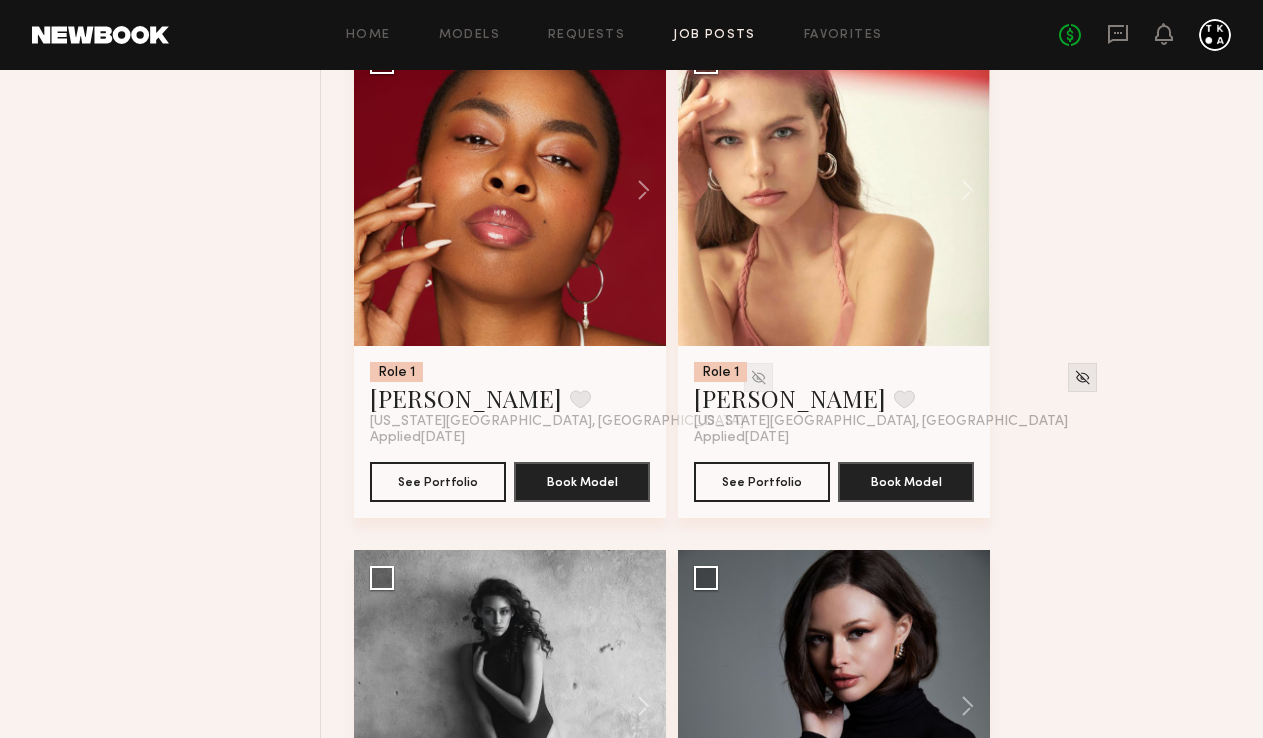 click 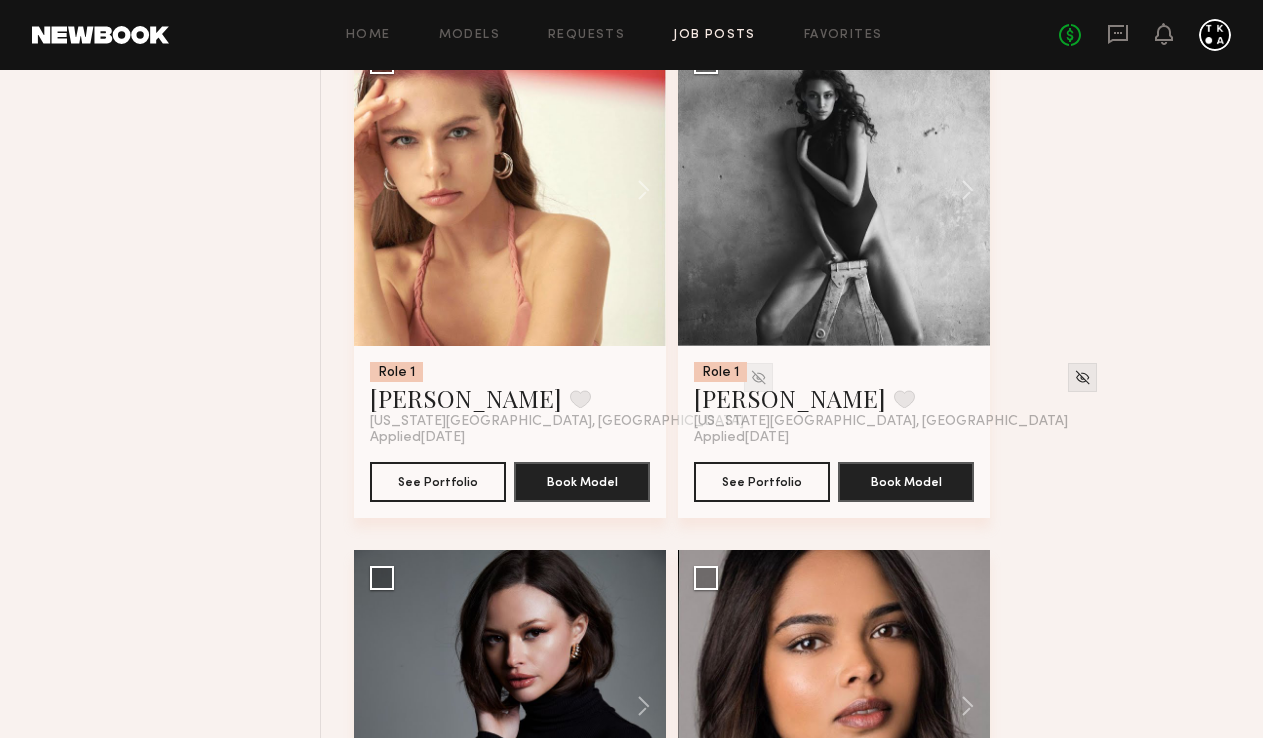 click 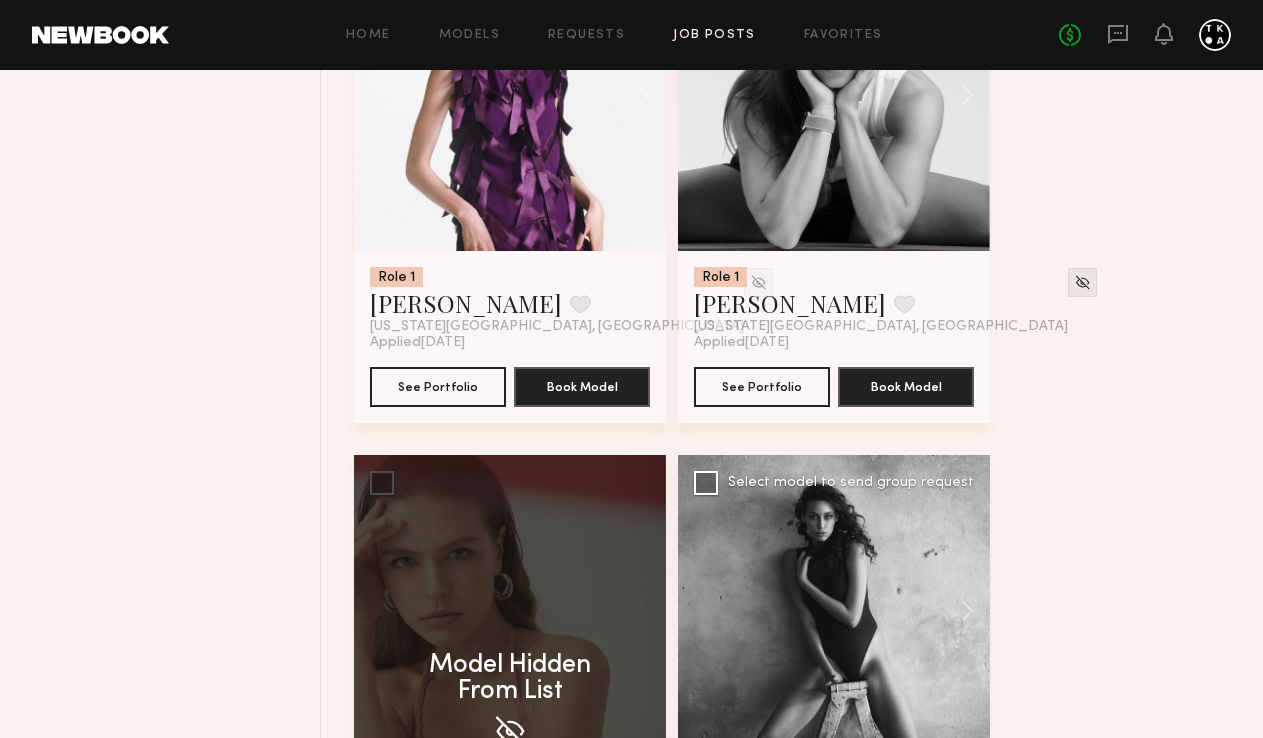 scroll, scrollTop: 1303, scrollLeft: 0, axis: vertical 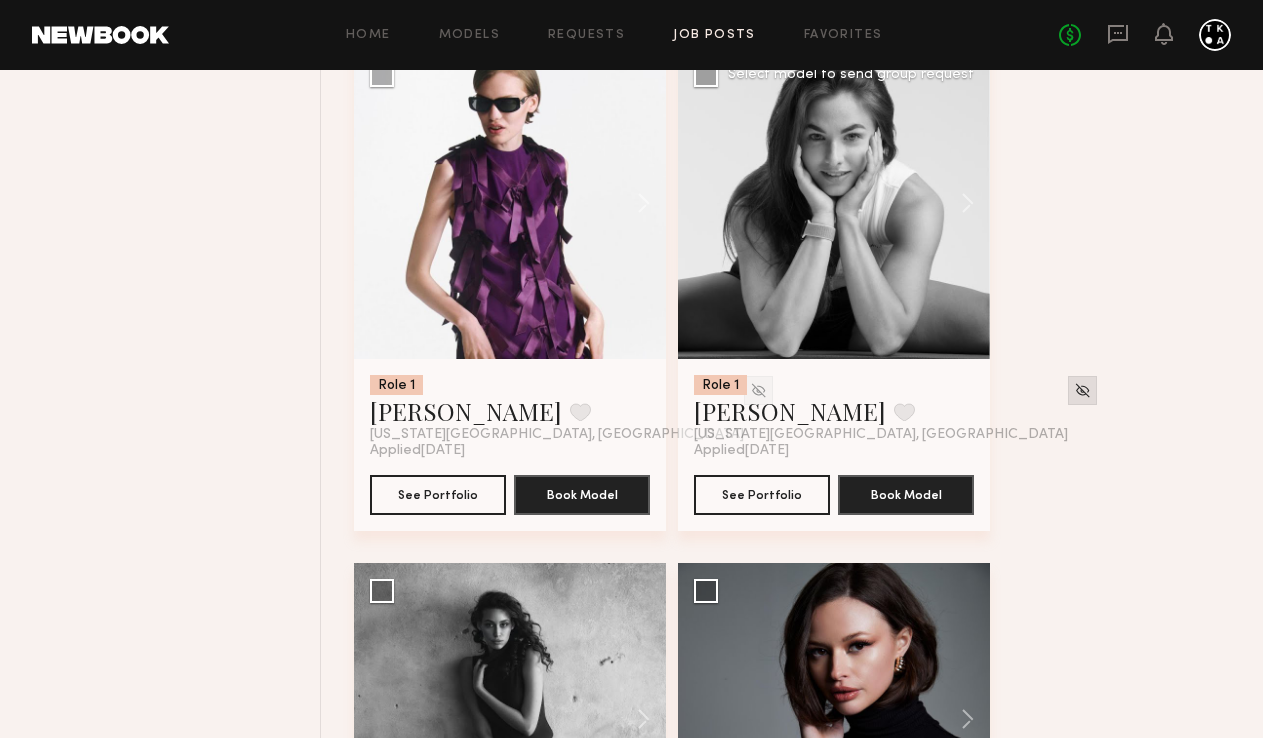 click 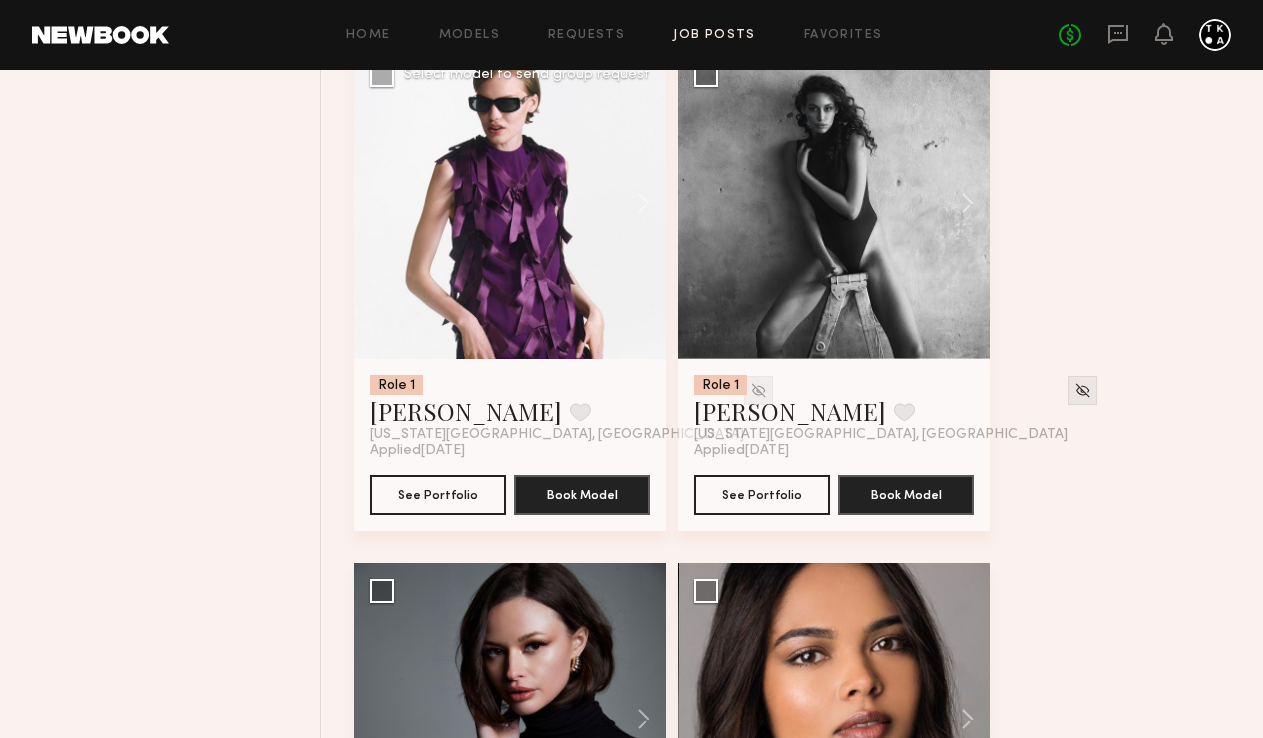 click 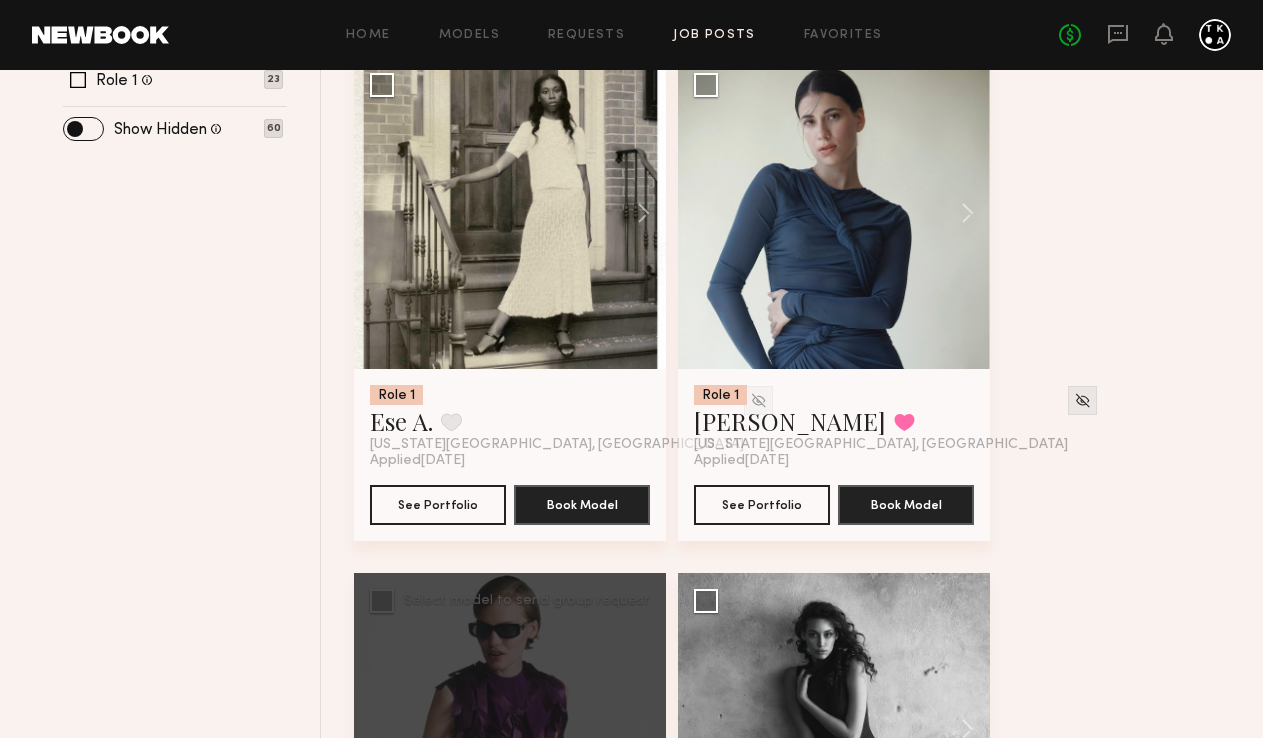 scroll, scrollTop: 711, scrollLeft: 0, axis: vertical 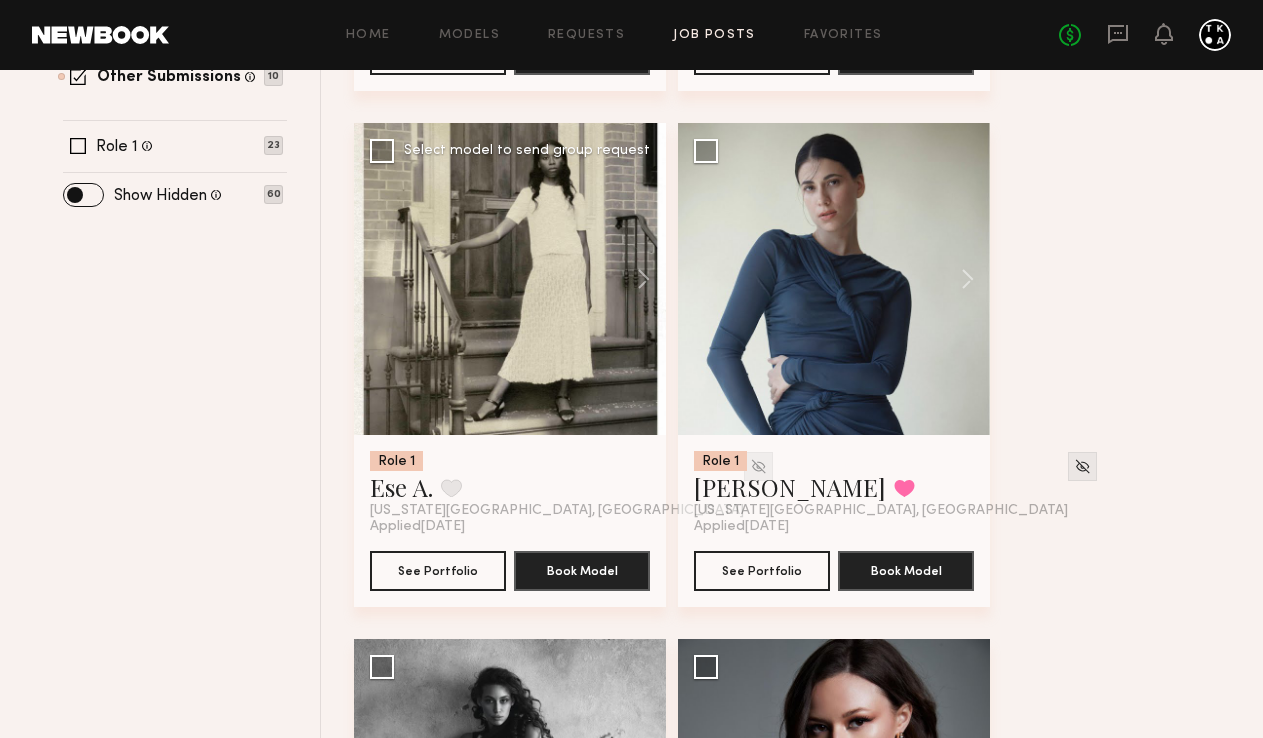 click 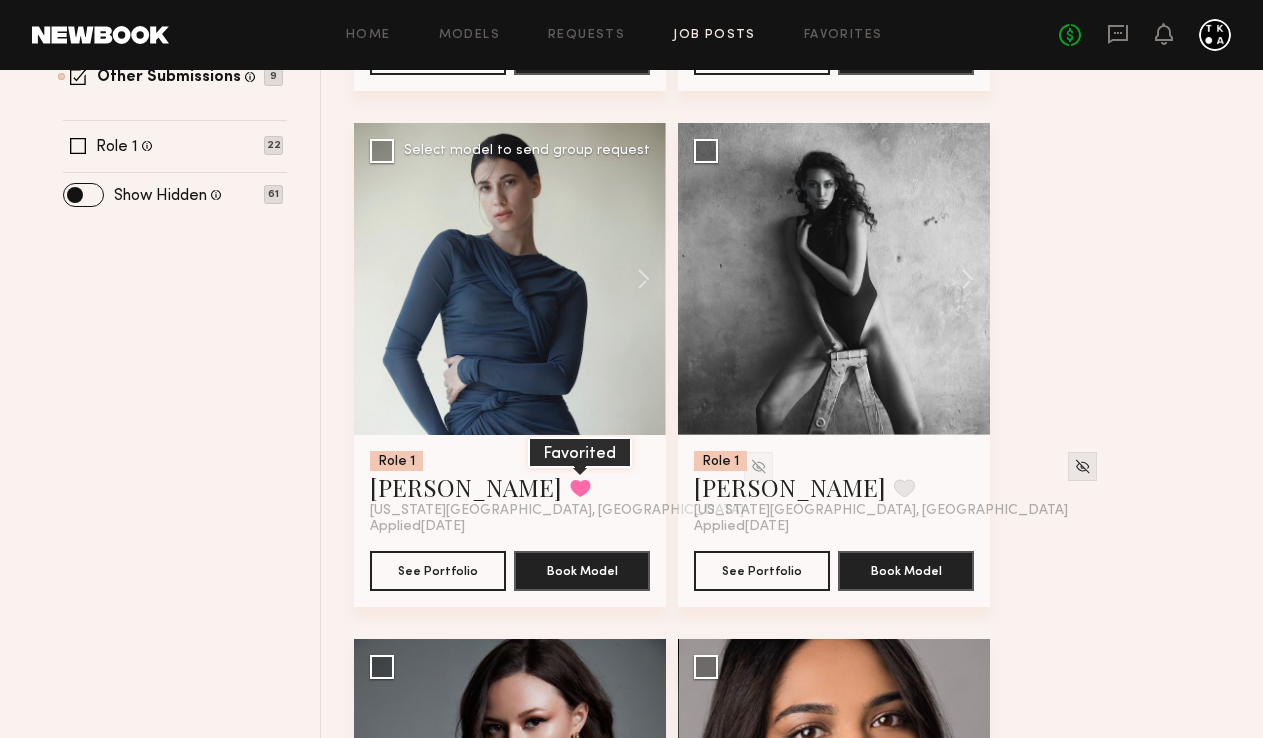click 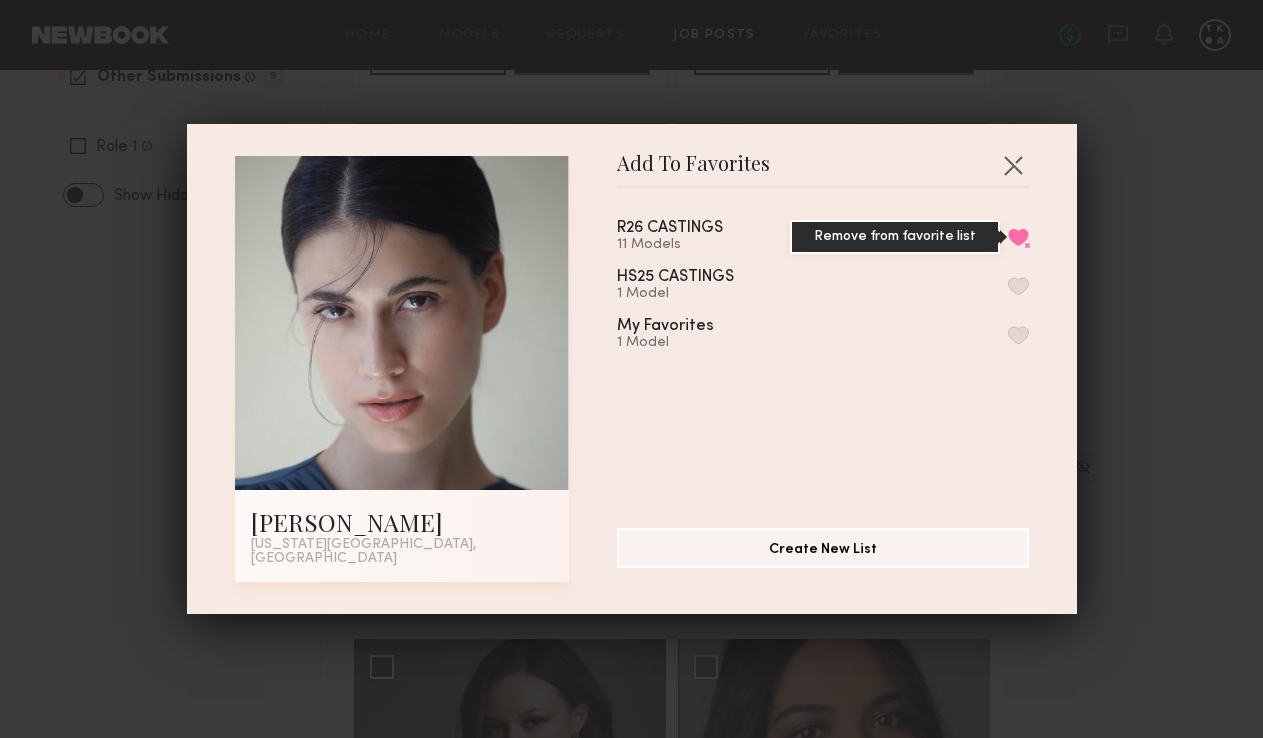 click on "Remove from favorite list" at bounding box center [1018, 237] 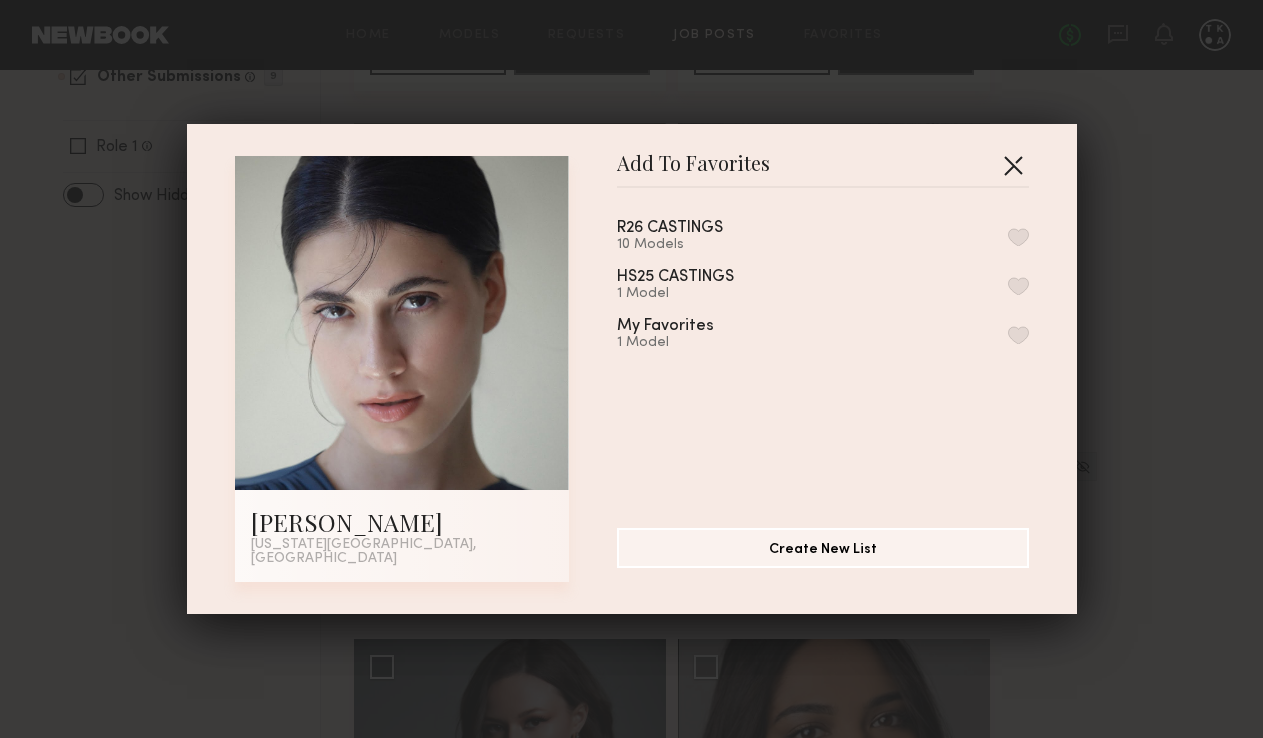 click at bounding box center (1013, 165) 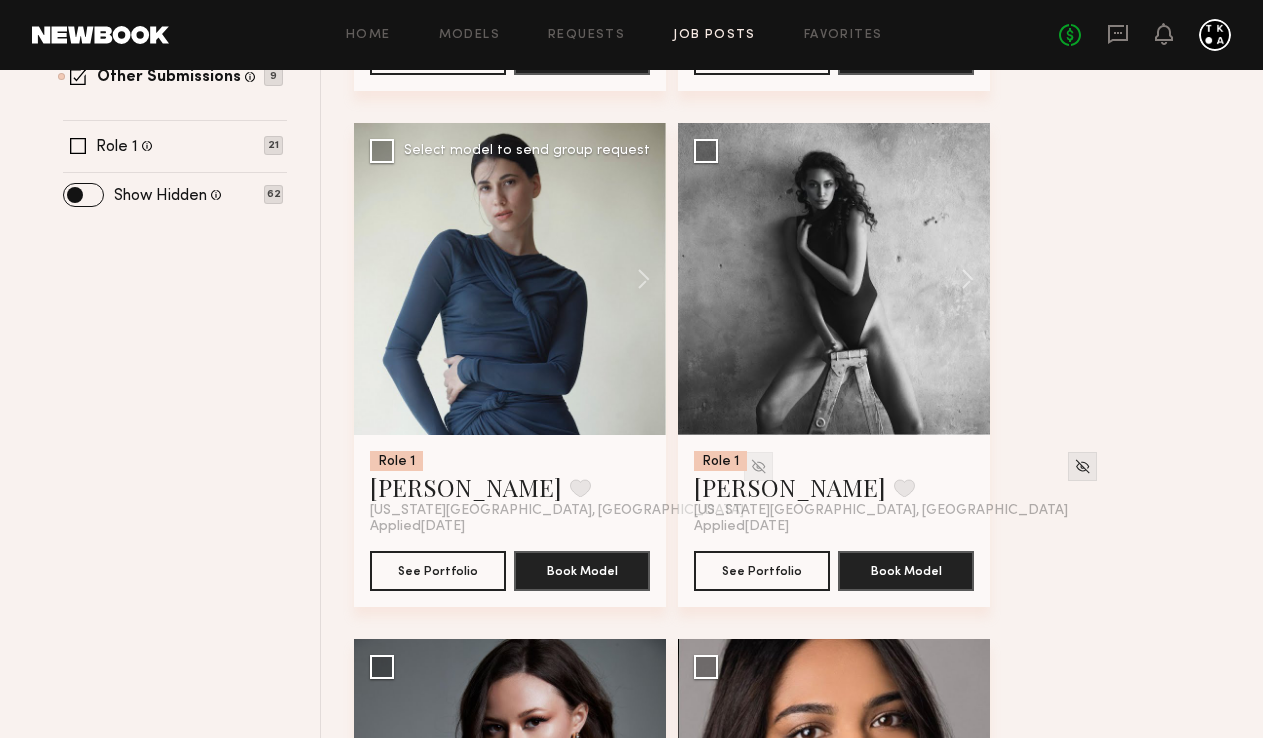 click 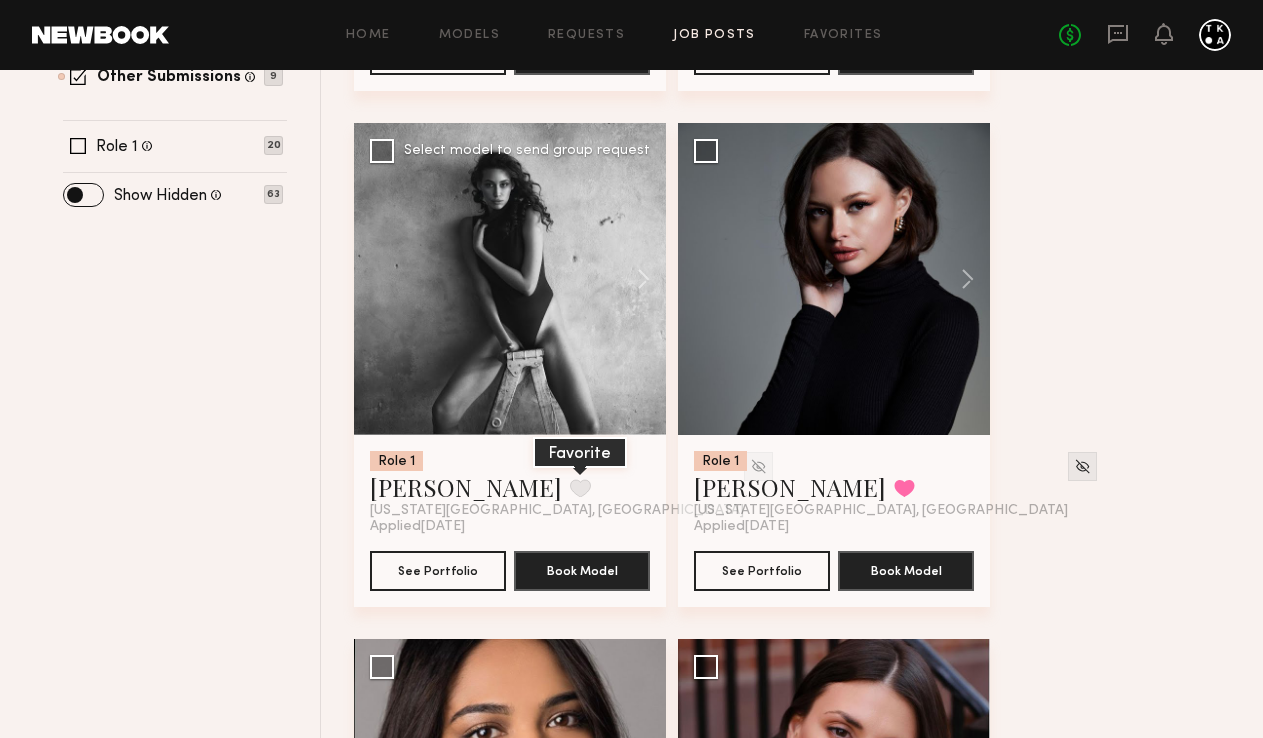 click 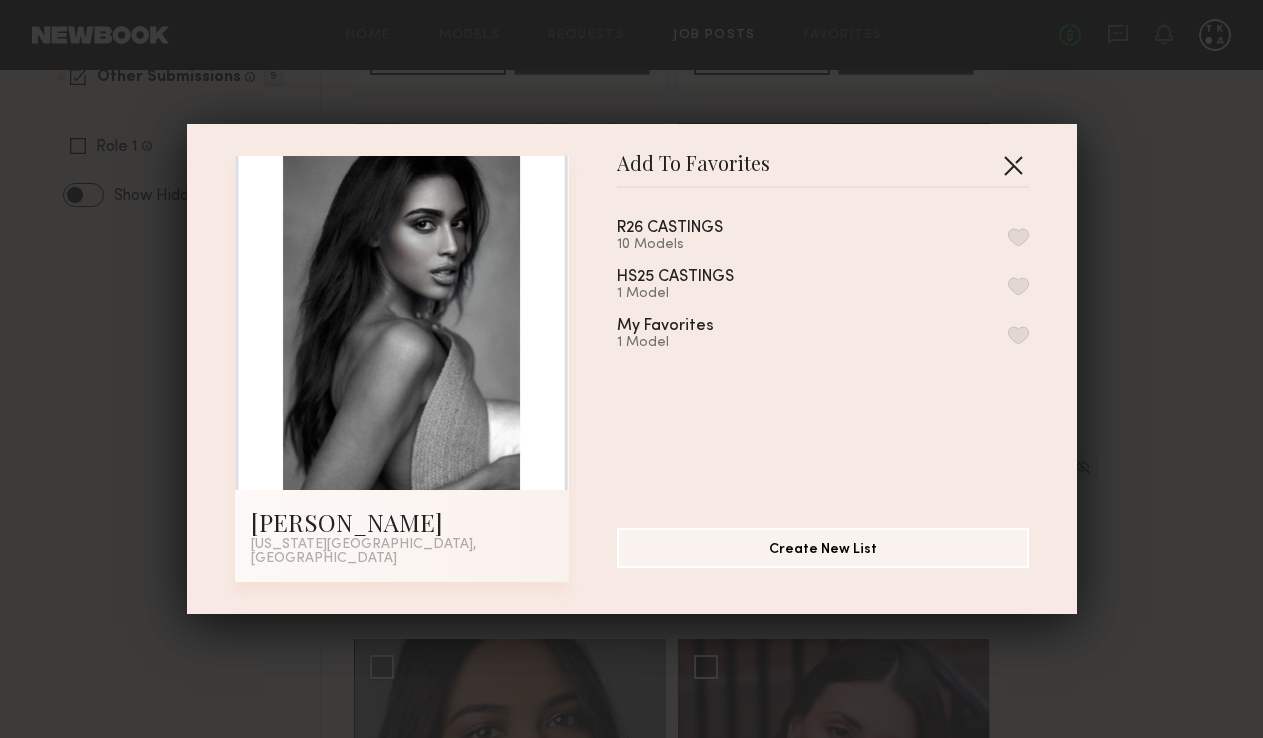 click at bounding box center (1013, 165) 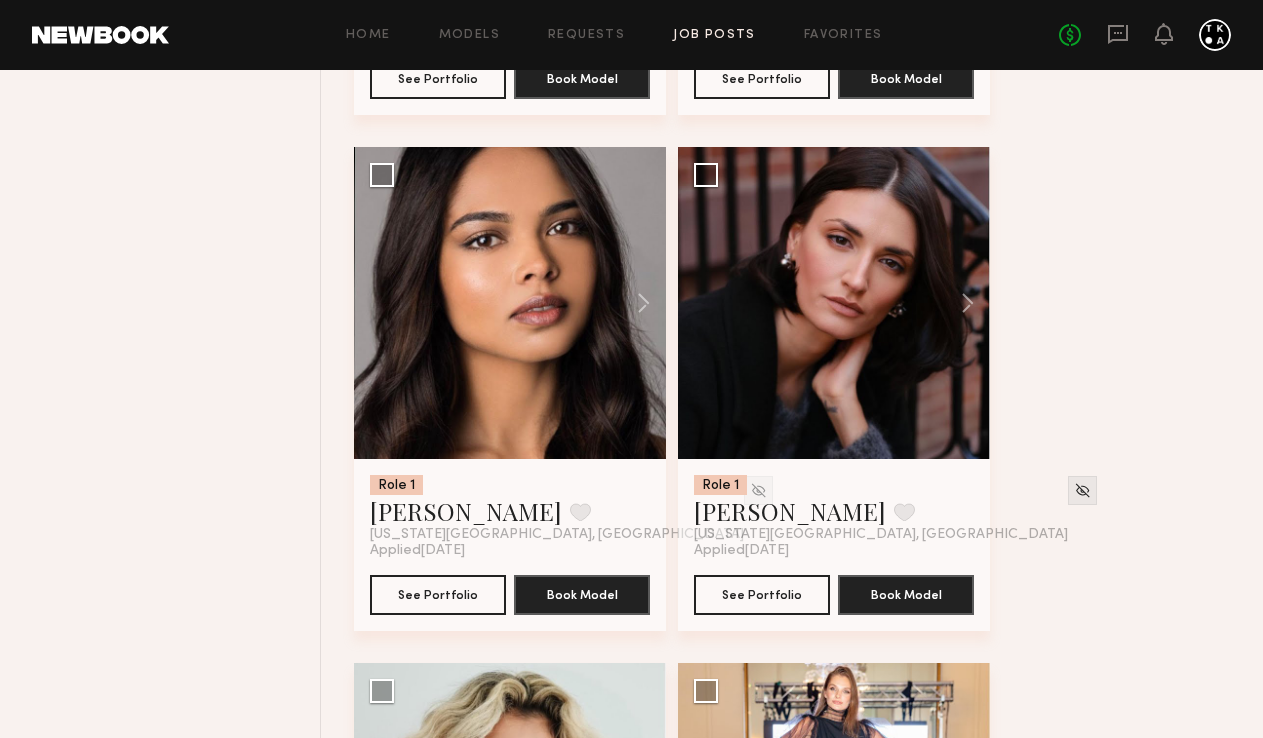 scroll, scrollTop: 1208, scrollLeft: 0, axis: vertical 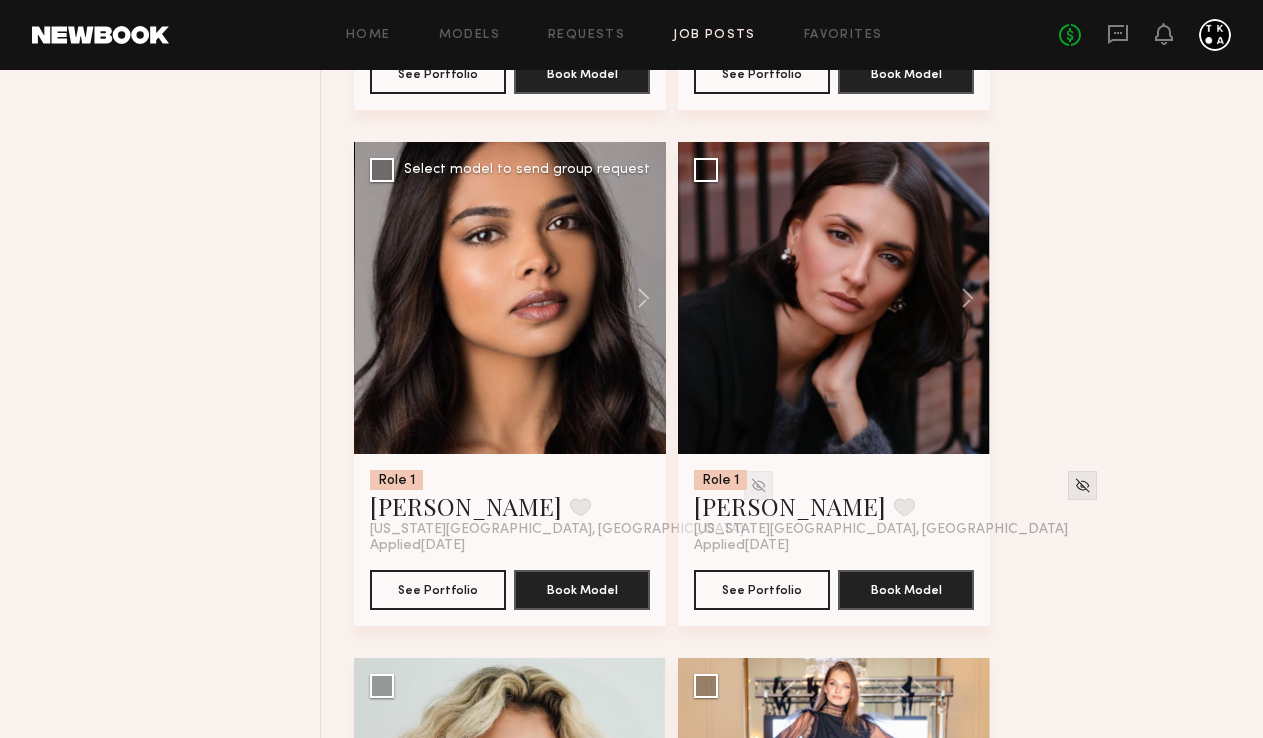 click 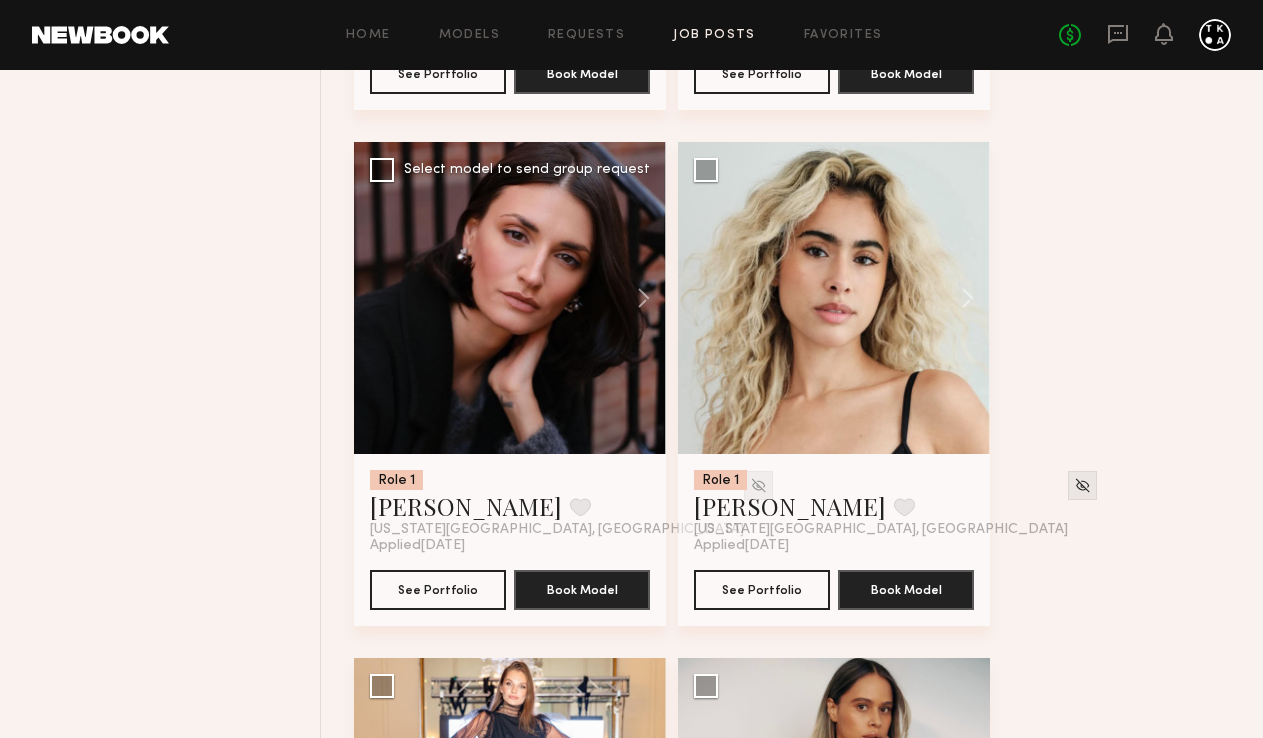 click 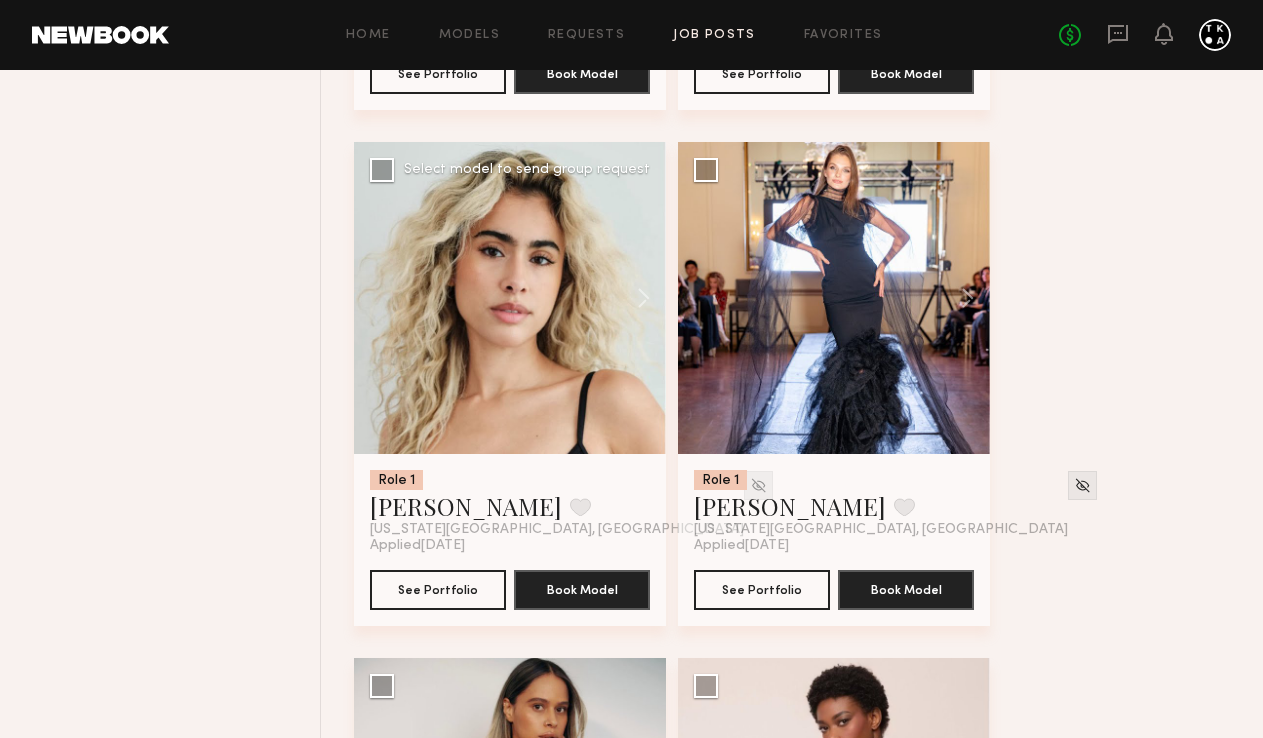 click 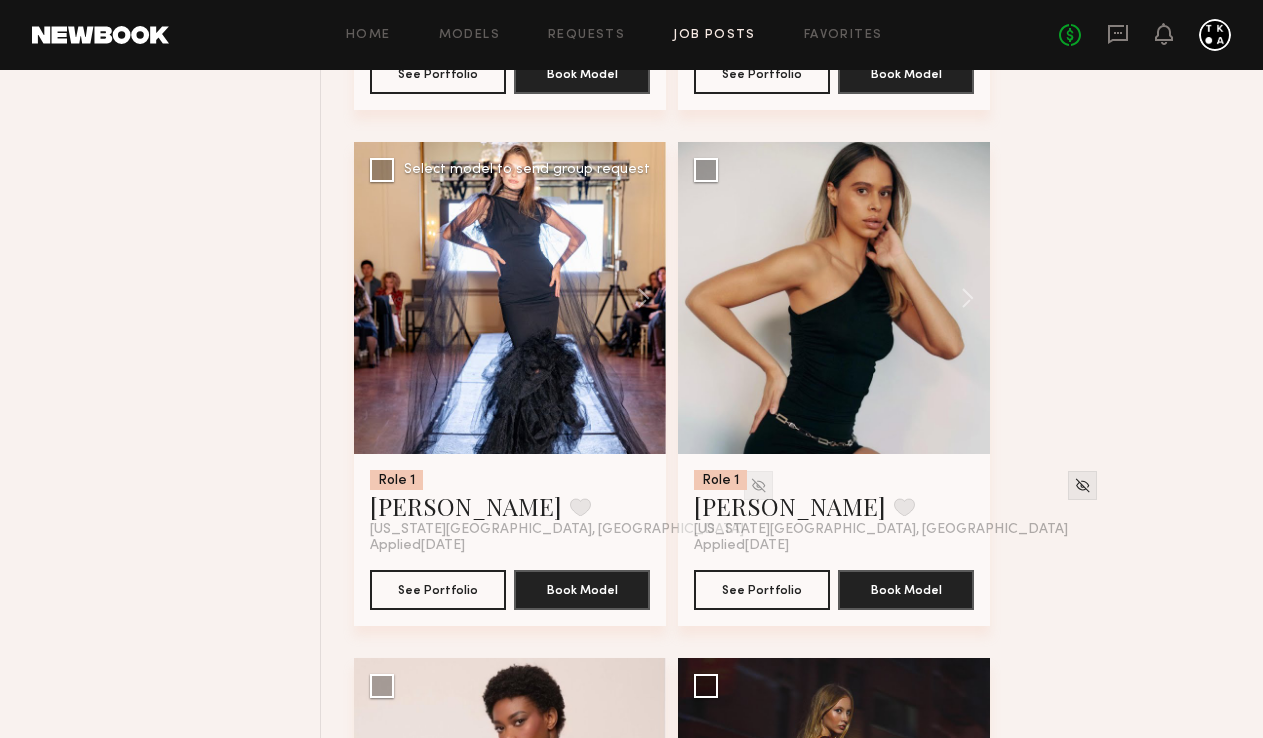 click 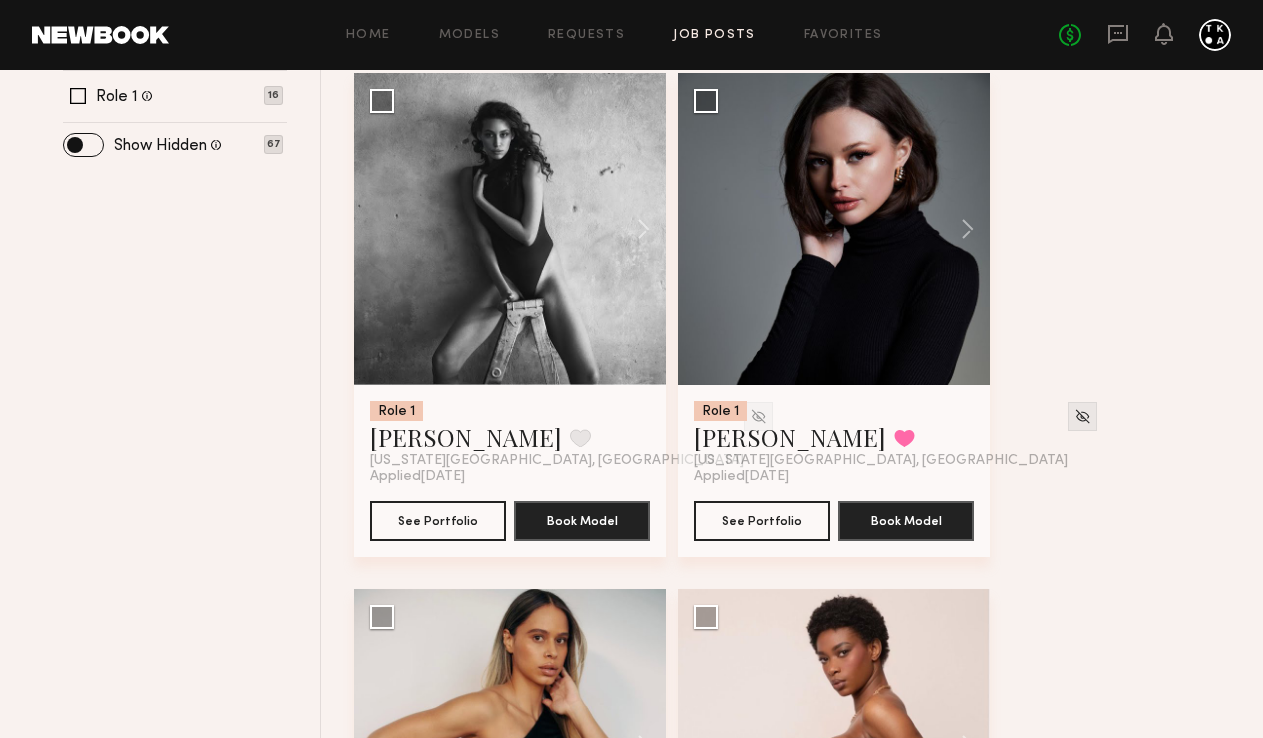 scroll, scrollTop: 0, scrollLeft: 0, axis: both 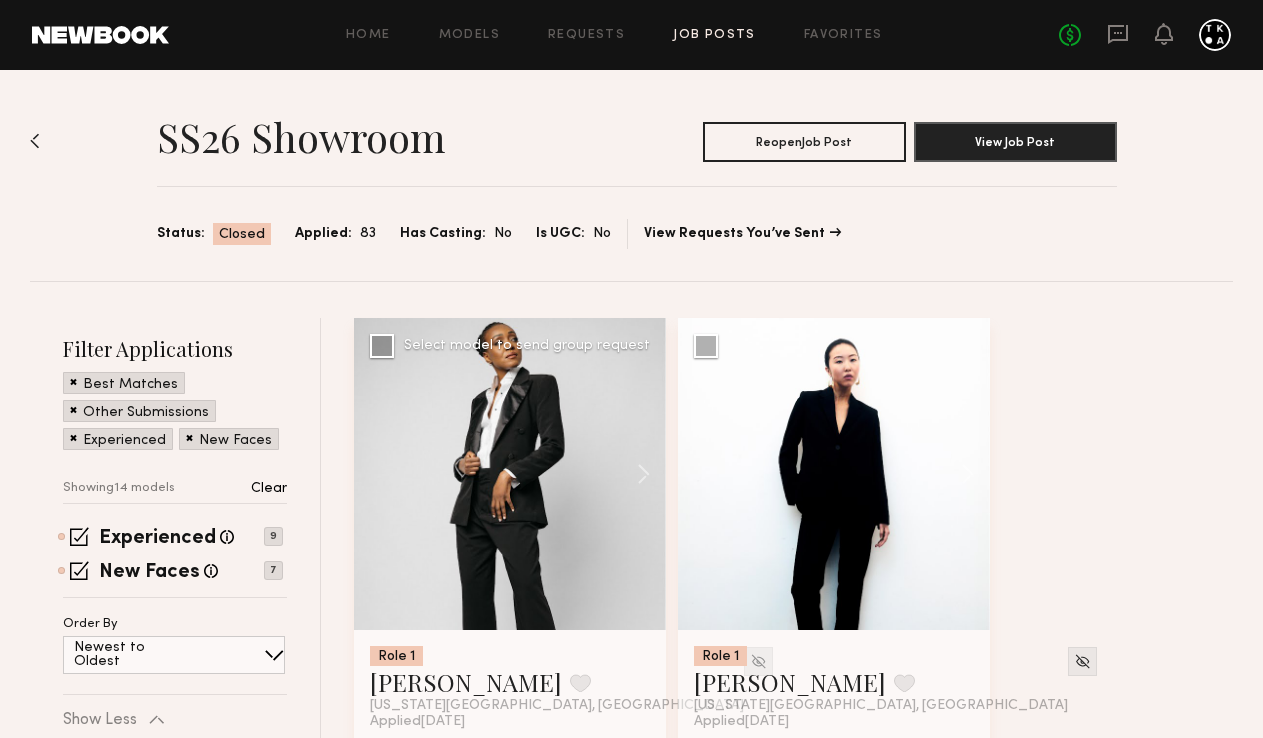 click 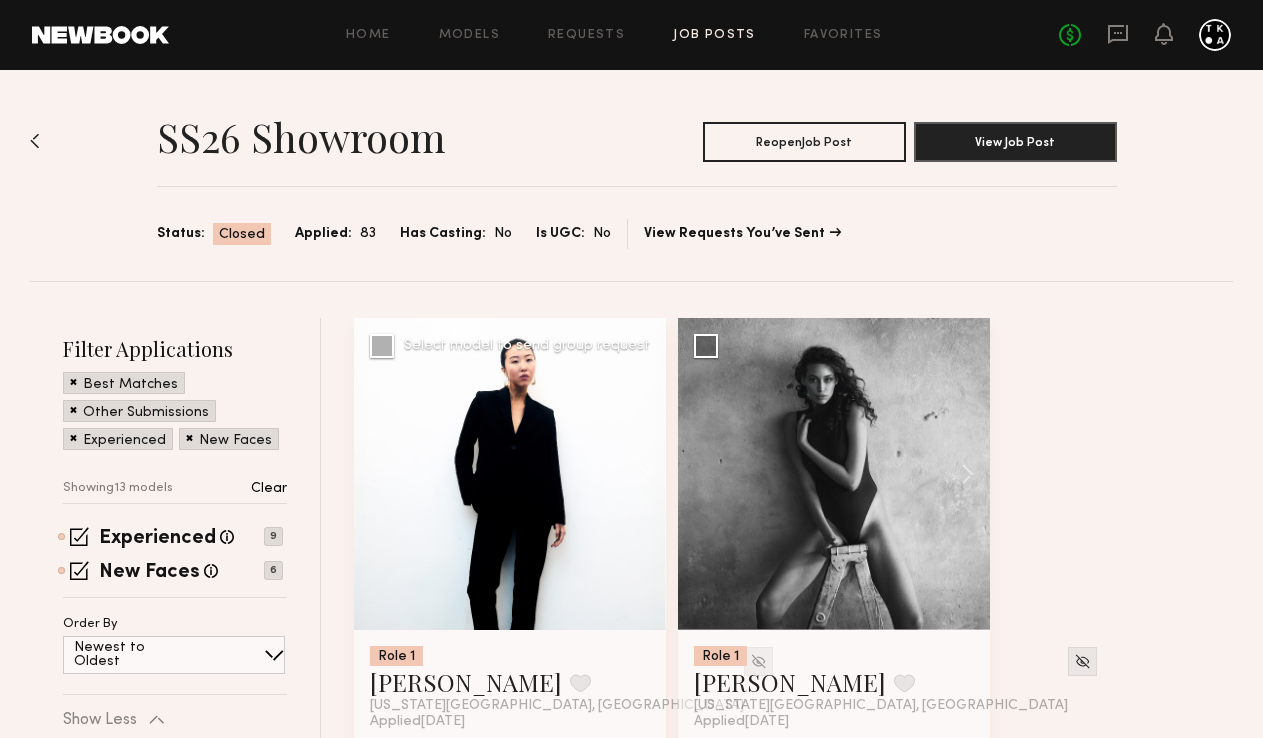 click 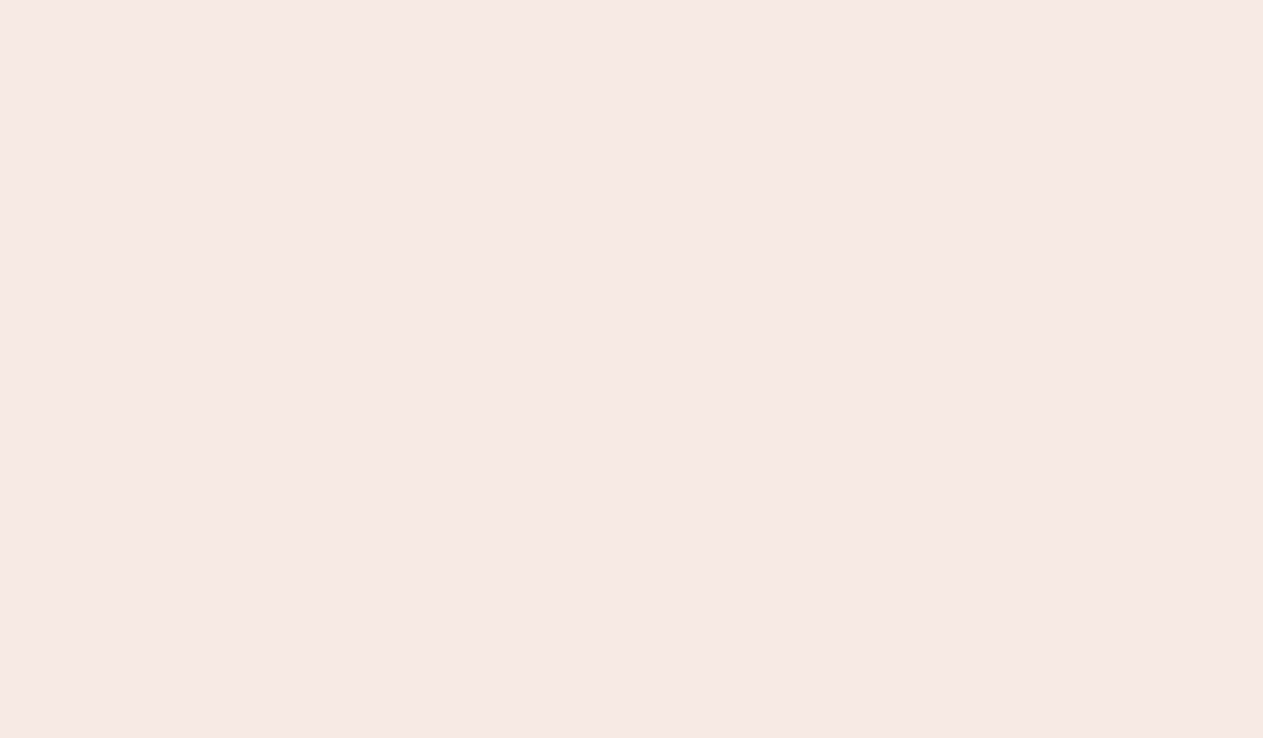 scroll, scrollTop: 0, scrollLeft: 0, axis: both 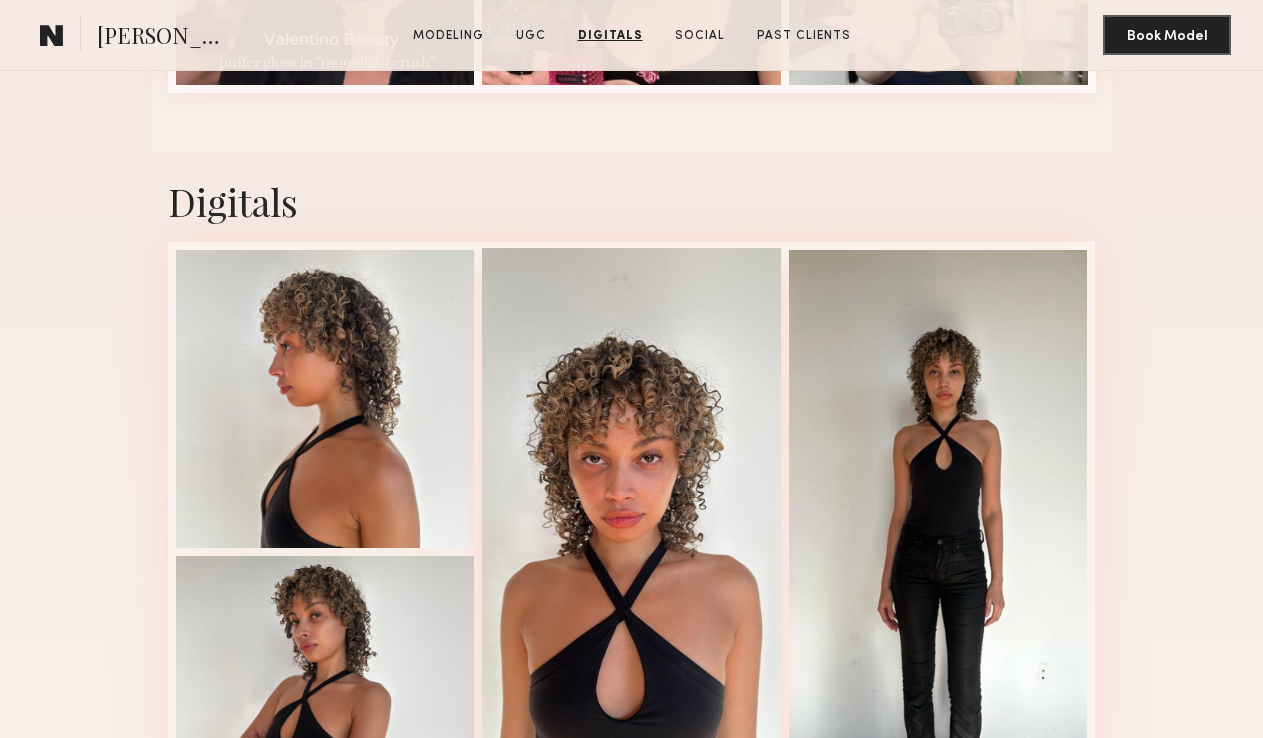 click at bounding box center [631, 550] 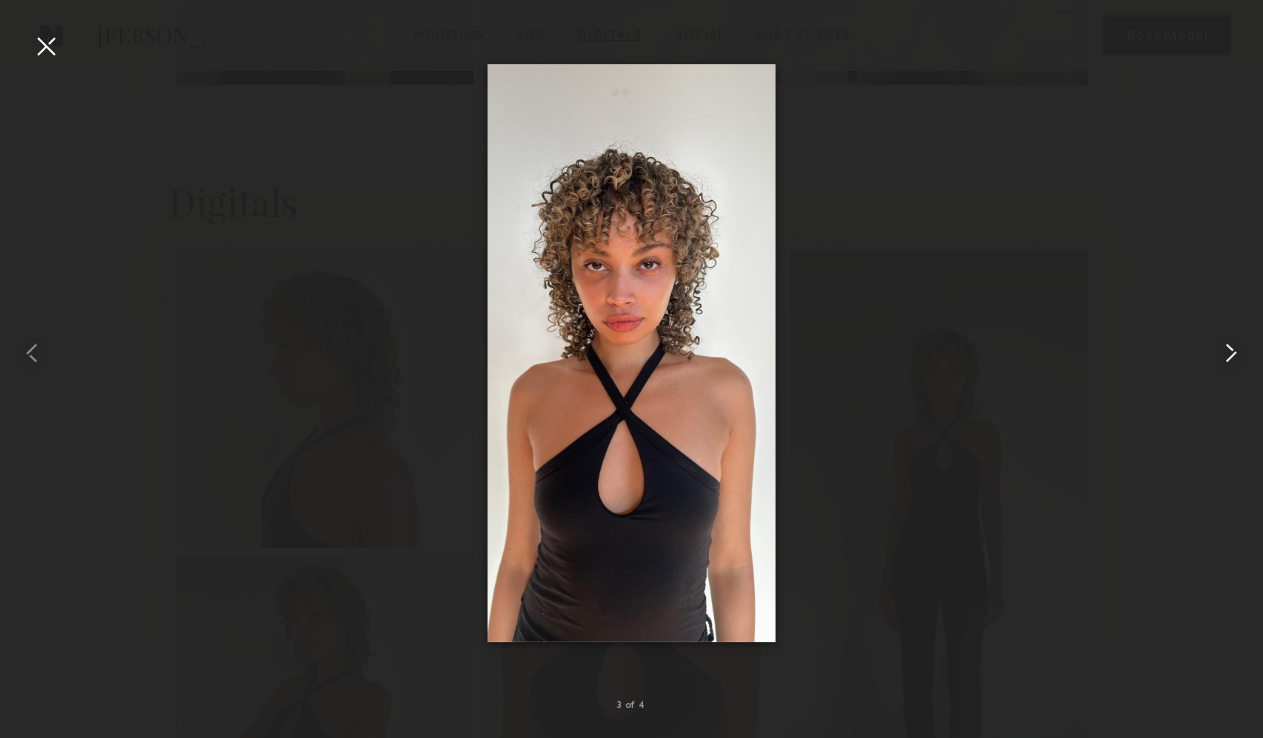 click at bounding box center (1231, 353) 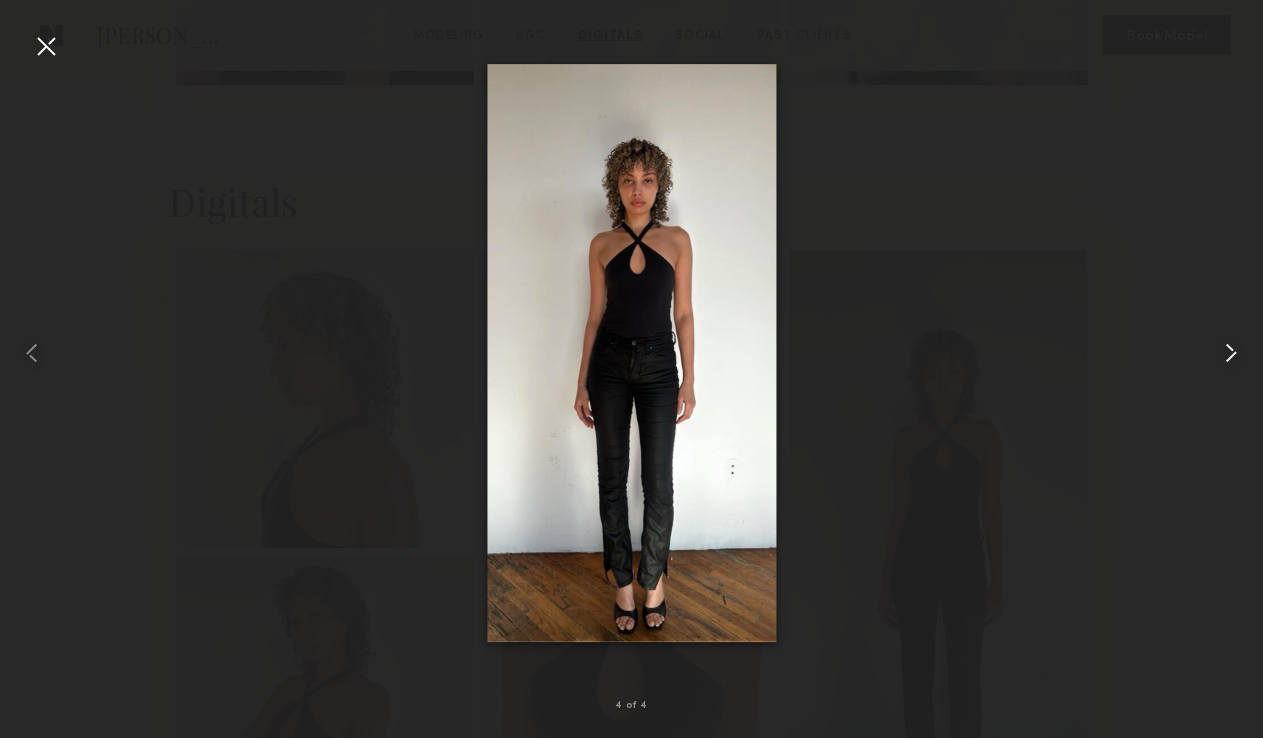 click at bounding box center (1231, 353) 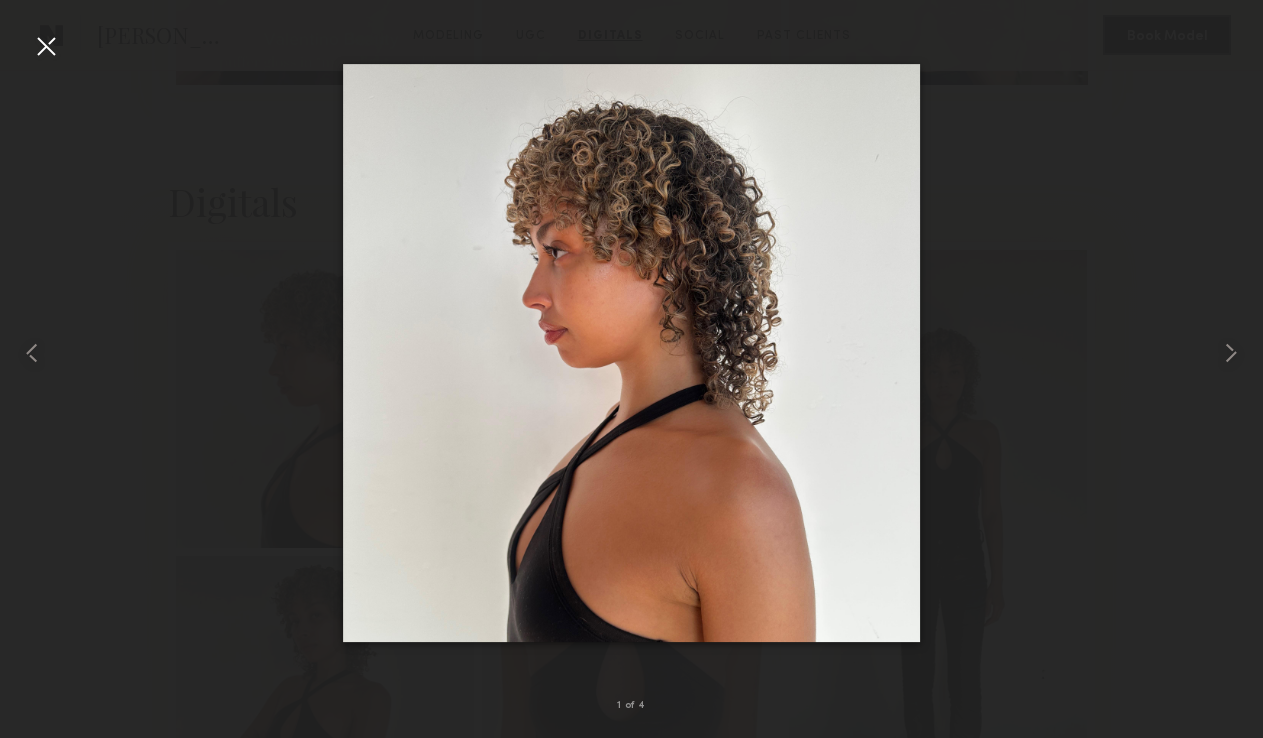 click at bounding box center [46, 46] 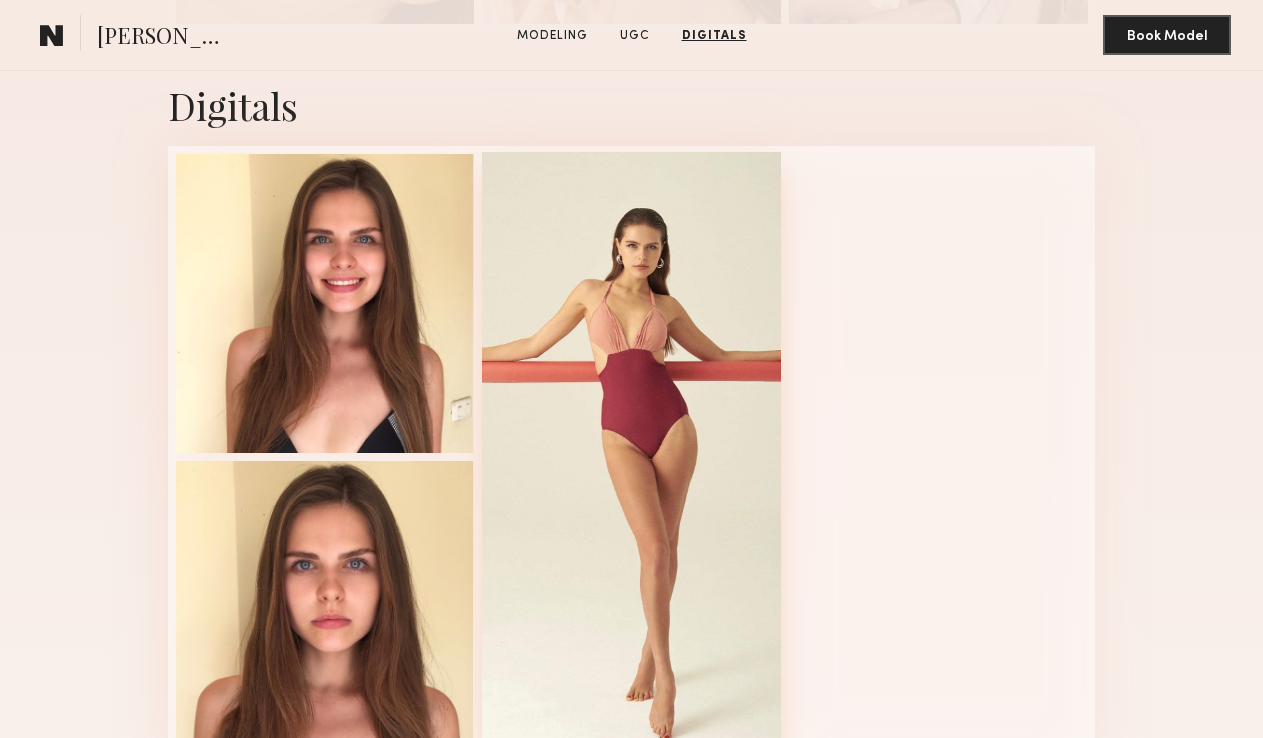 scroll, scrollTop: 2600, scrollLeft: 0, axis: vertical 